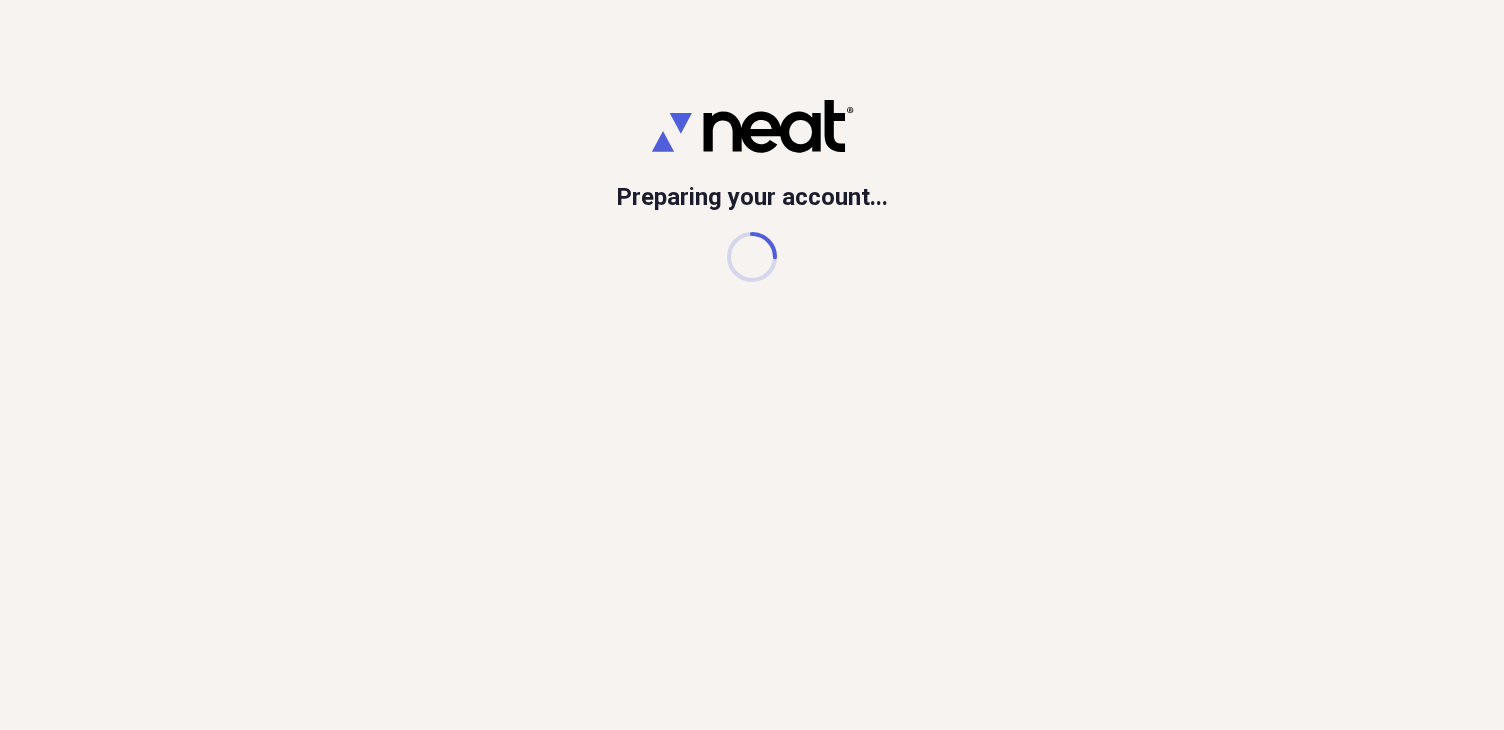 scroll, scrollTop: 0, scrollLeft: 0, axis: both 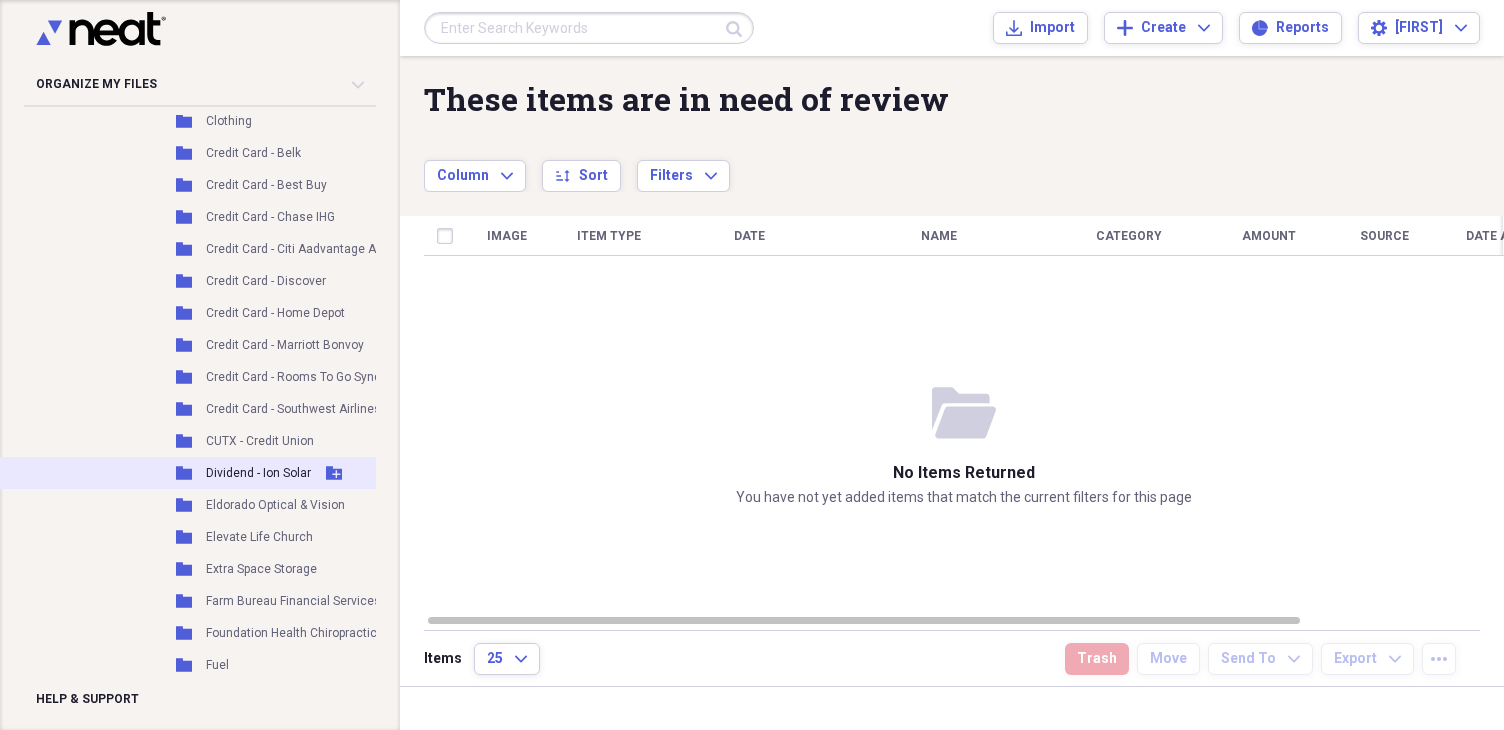 click on "Dividend - Ion Solar" at bounding box center [258, 473] 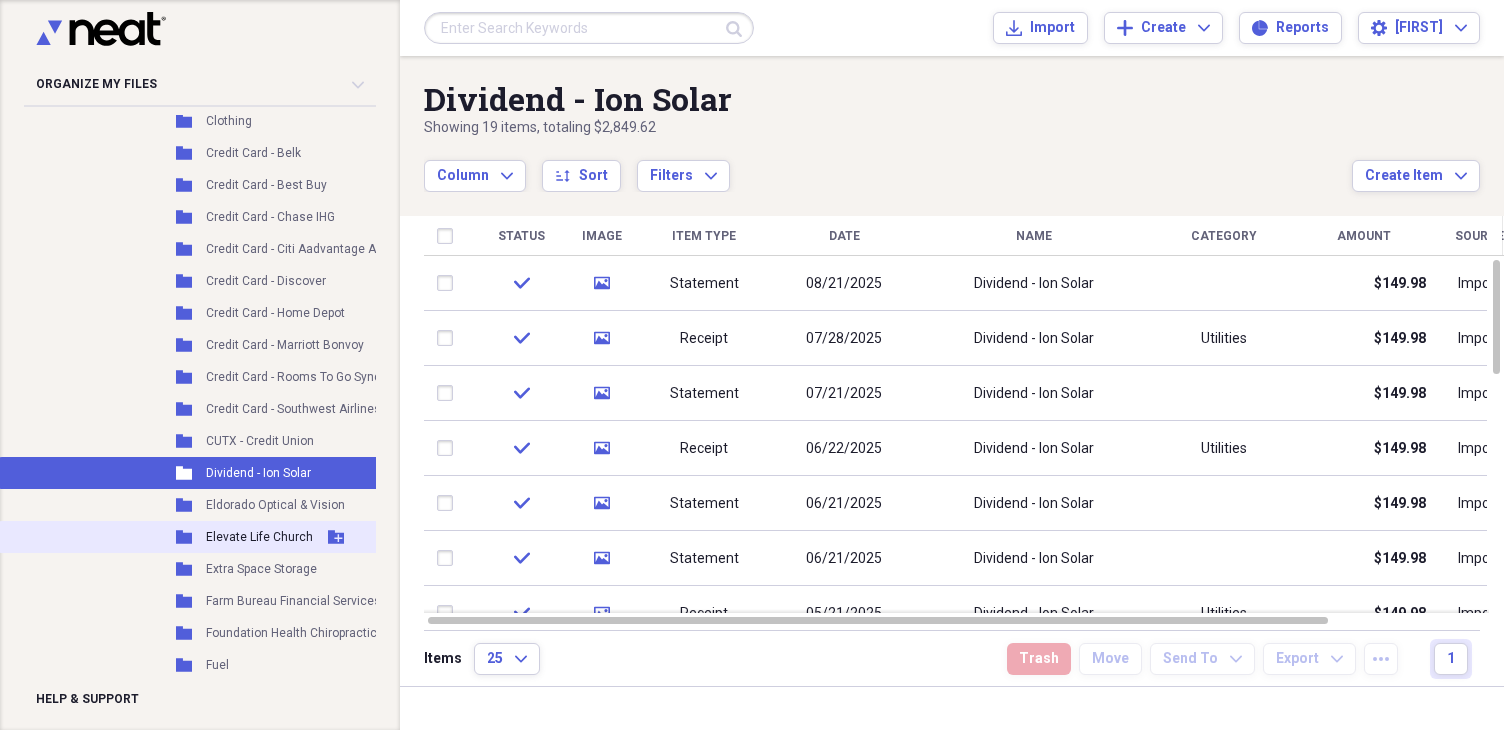 click on "Elevate Life Church" at bounding box center (259, 537) 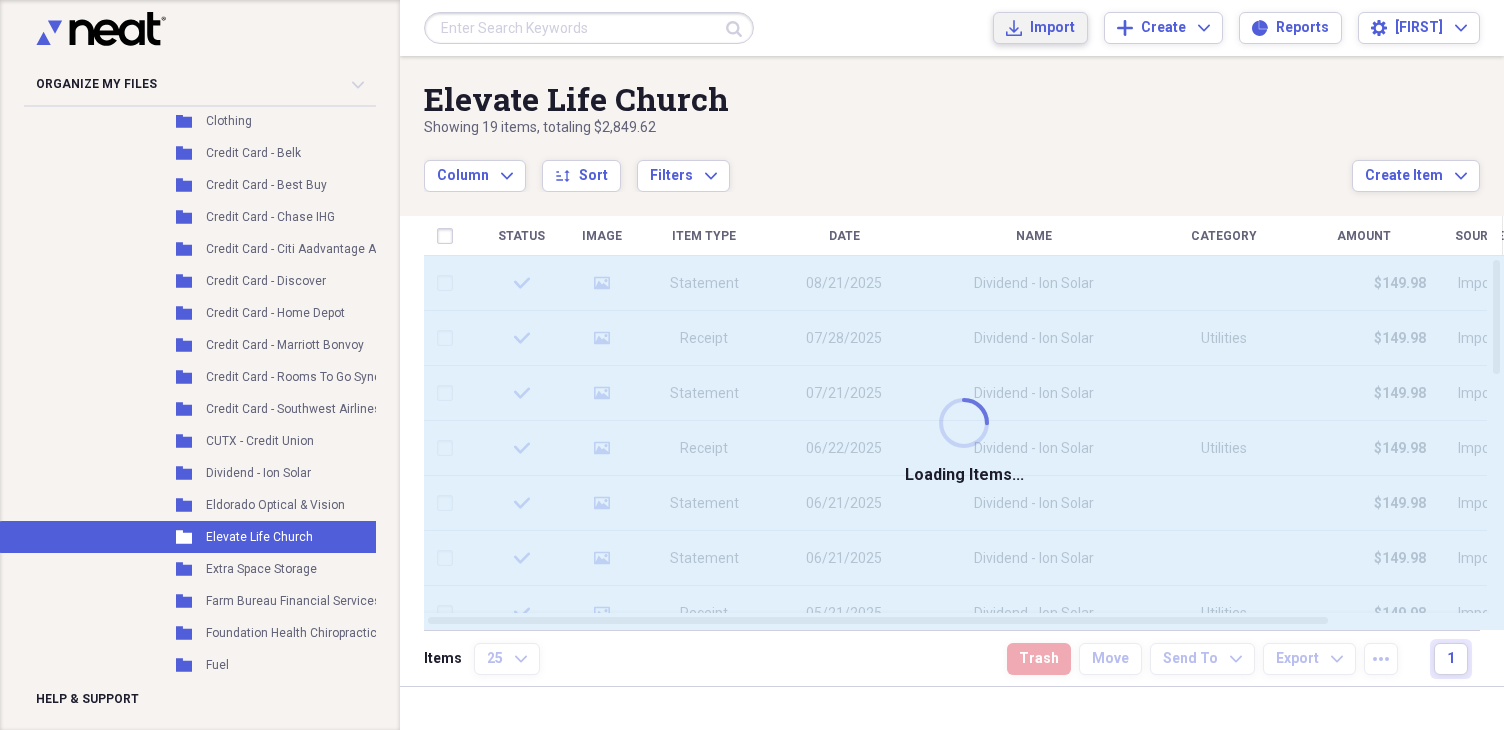 click on "Import" at bounding box center (1052, 28) 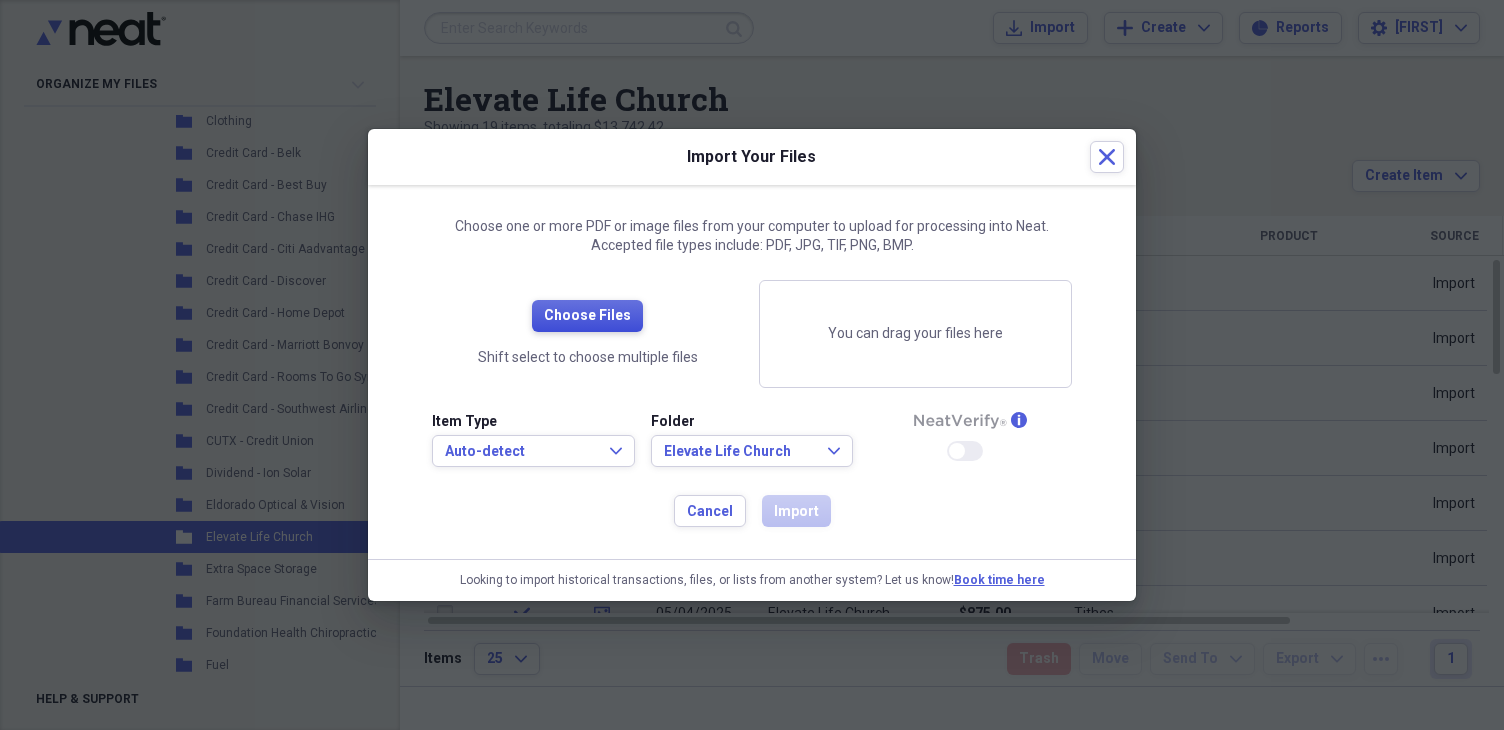 click on "Choose Files" at bounding box center (587, 316) 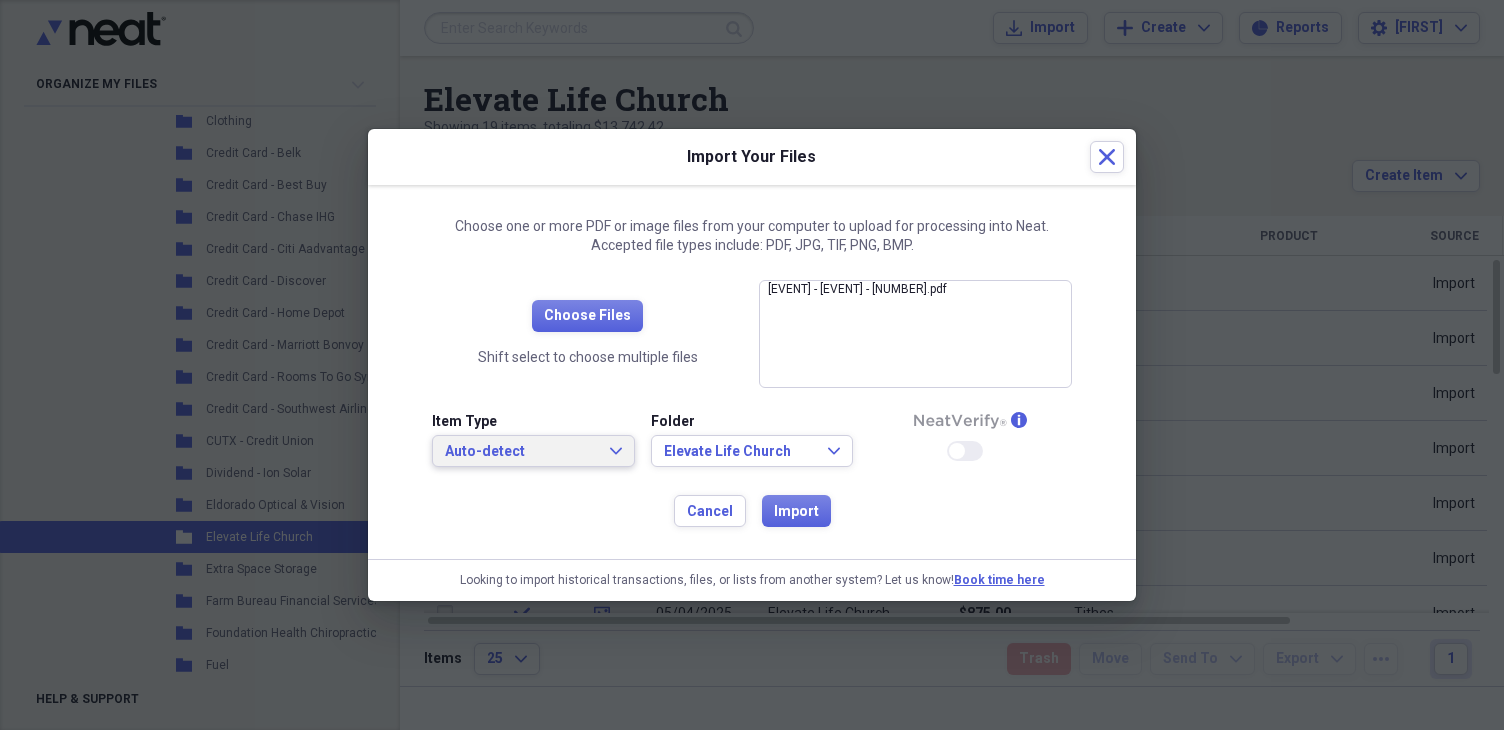 click on "Auto-detect" at bounding box center [521, 452] 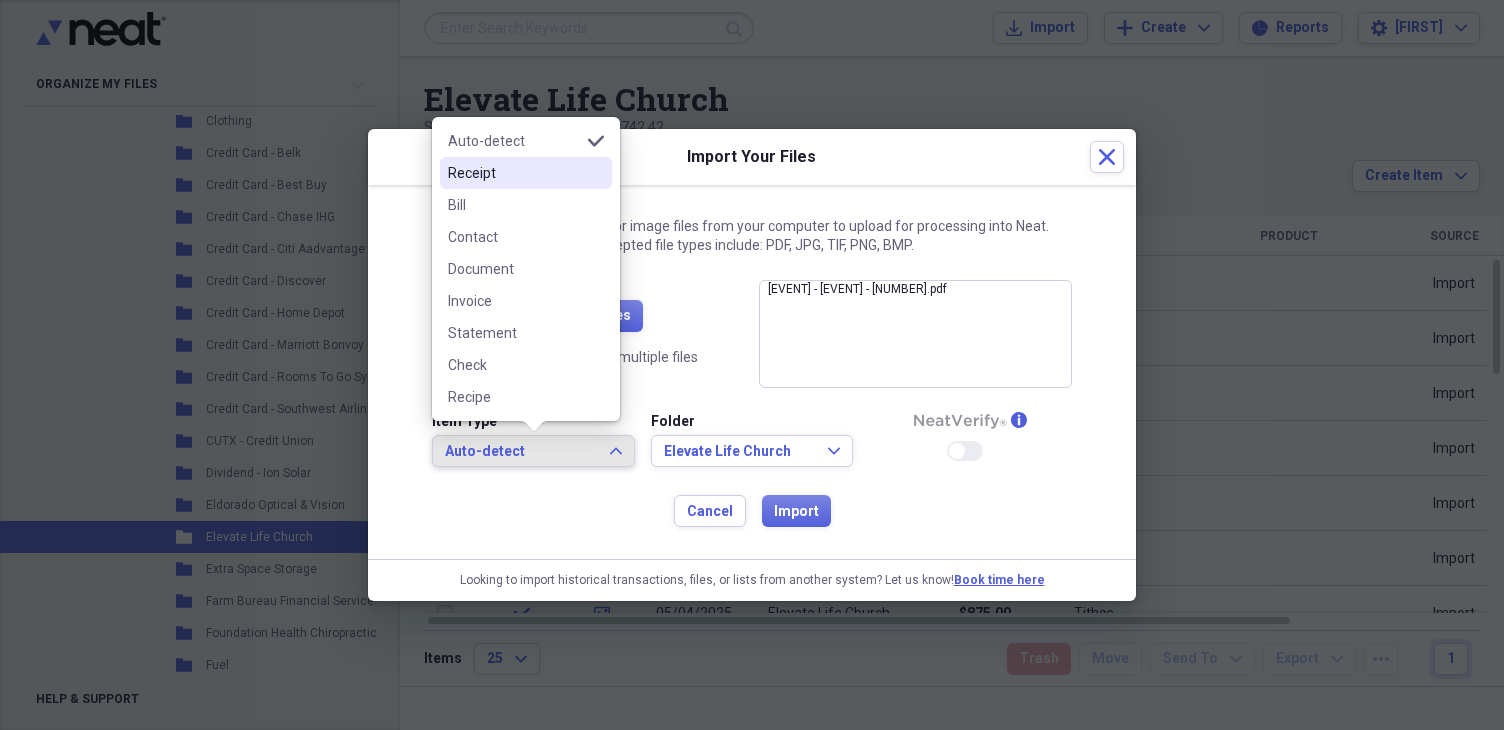 click on "Receipt" at bounding box center (514, 173) 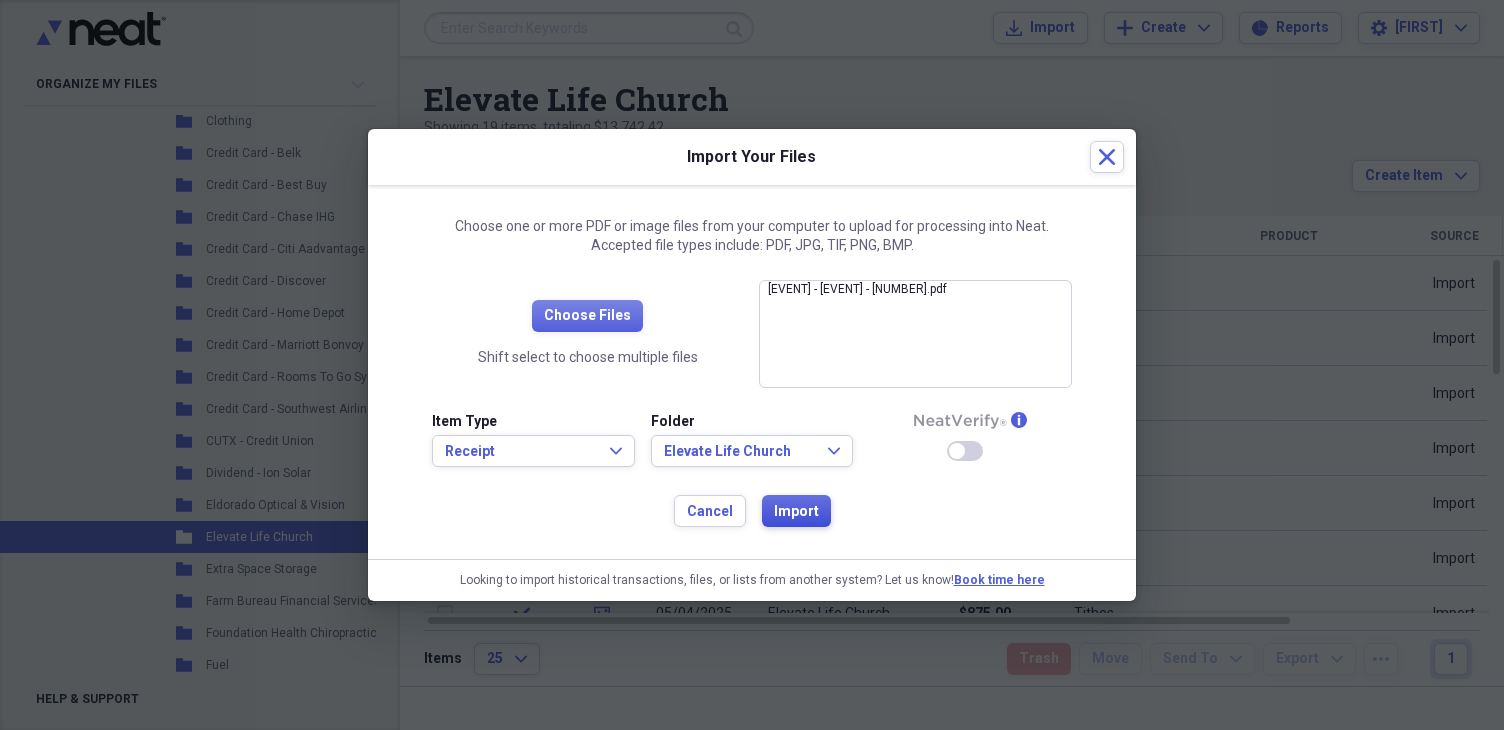 click on "Import" at bounding box center (796, 512) 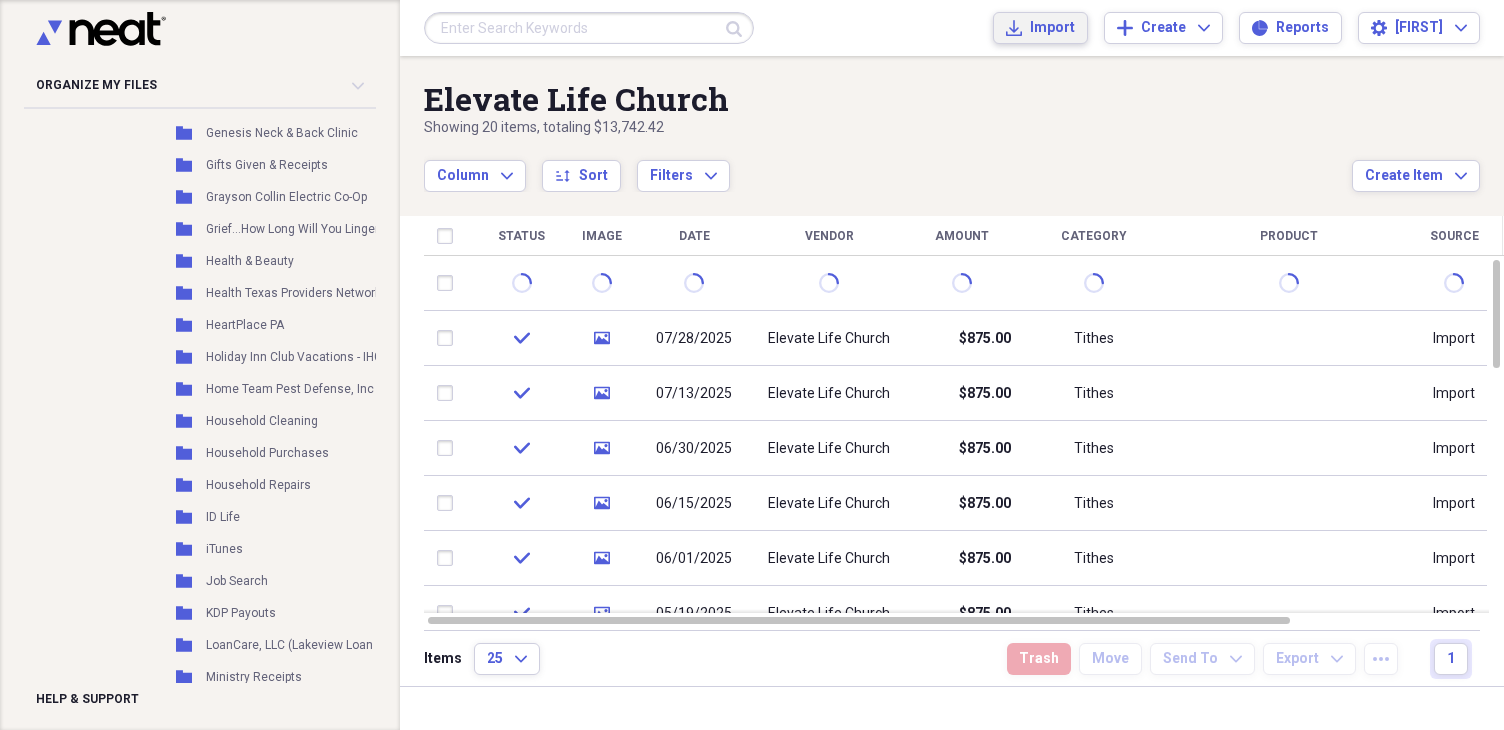scroll, scrollTop: 1297, scrollLeft: 0, axis: vertical 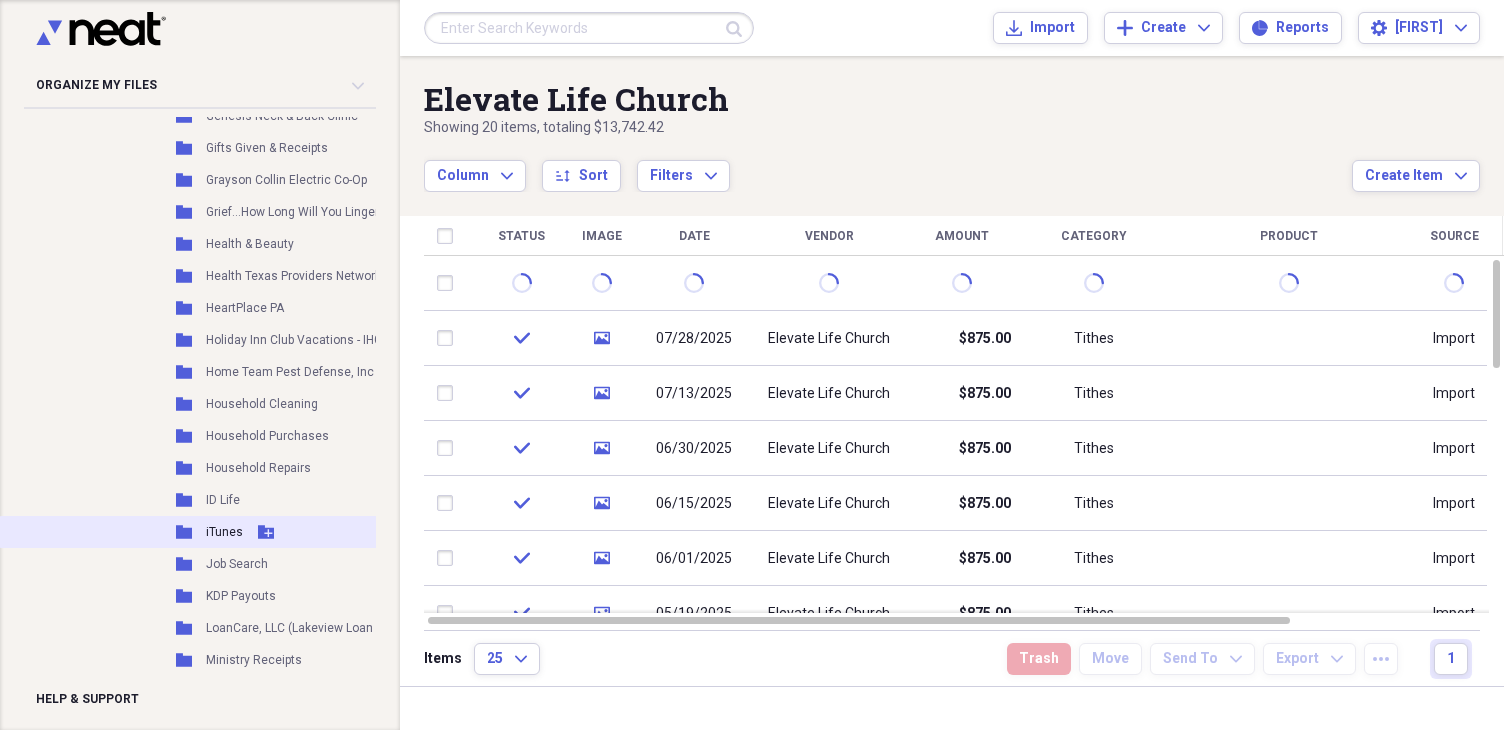 click on "Folder iTunes Add Folder" at bounding box center [277, 532] 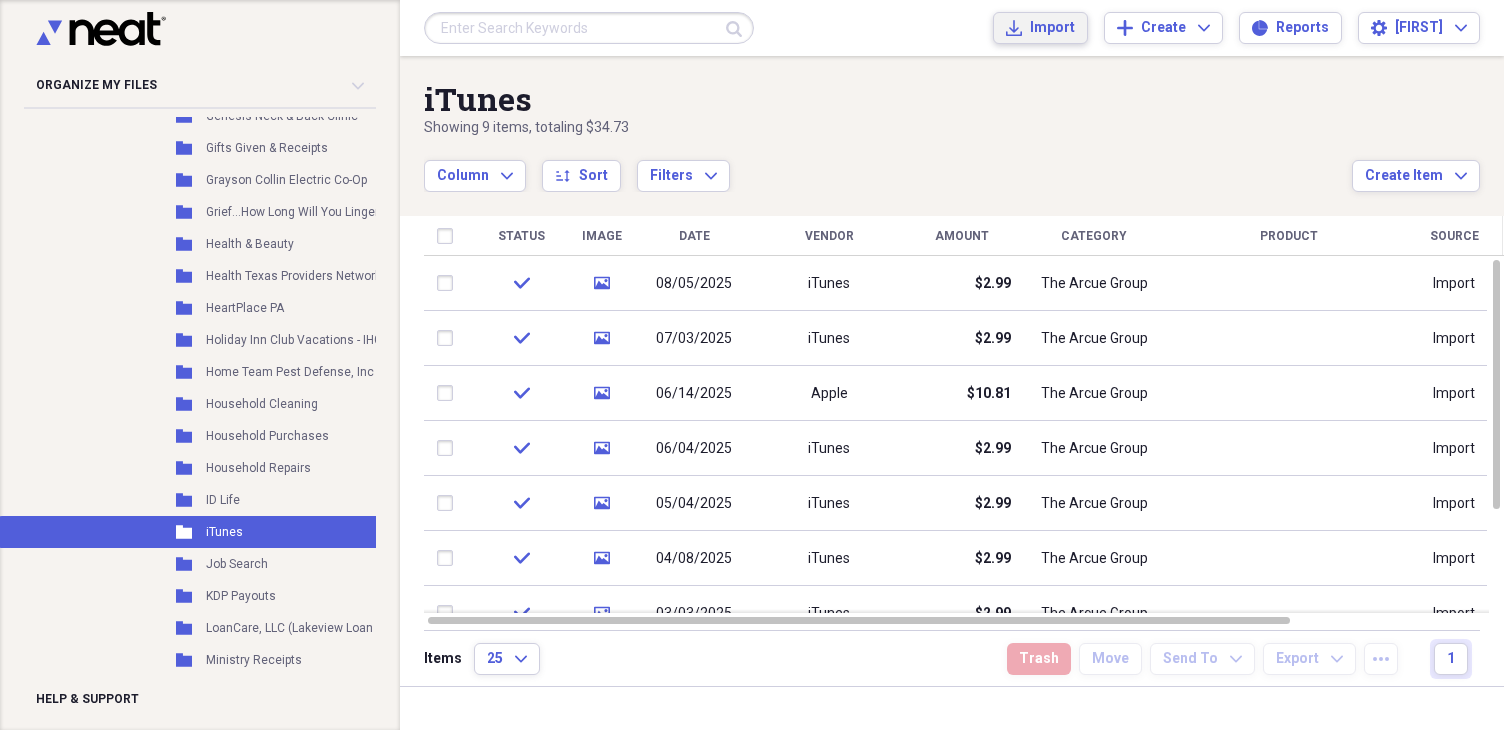 click on "Import" at bounding box center (1052, 28) 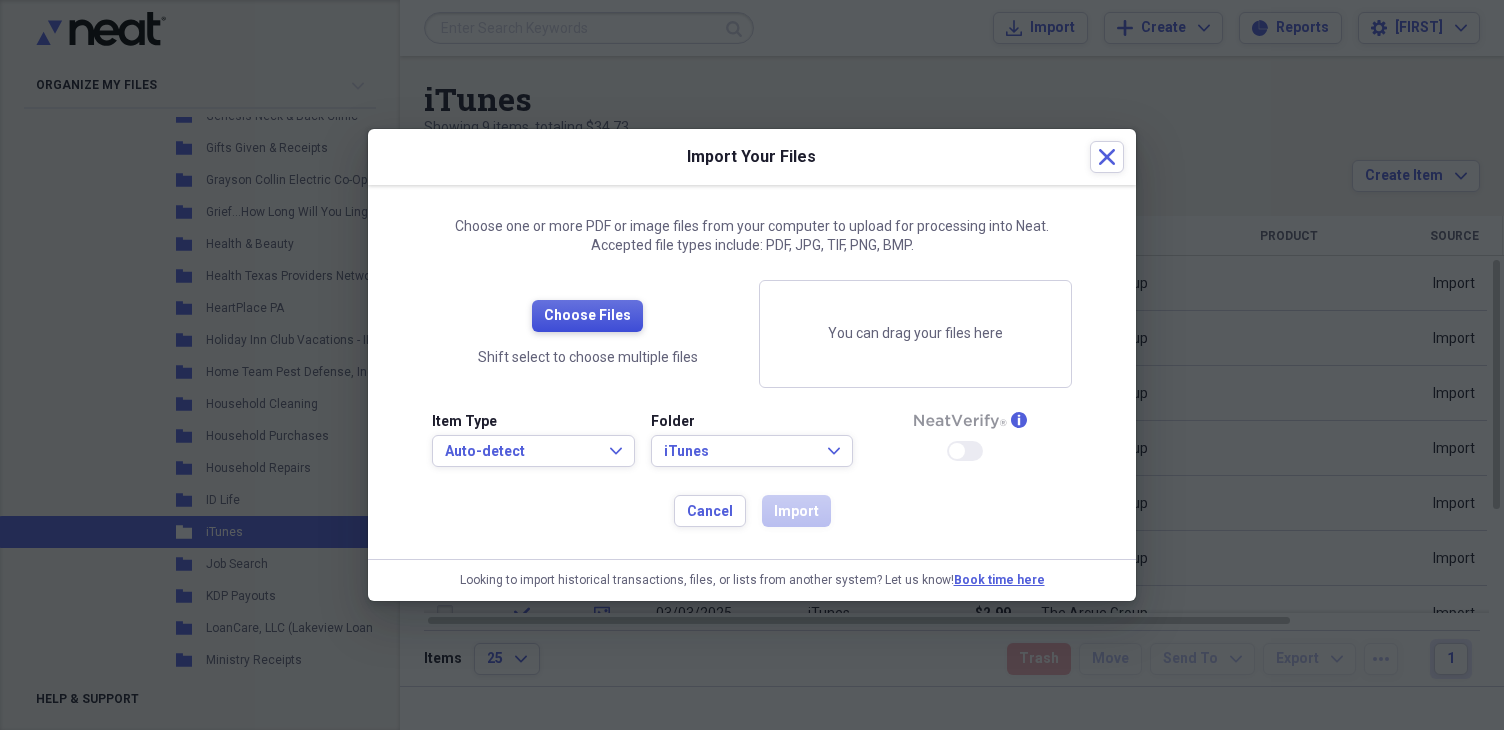 click on "Choose Files" at bounding box center [587, 316] 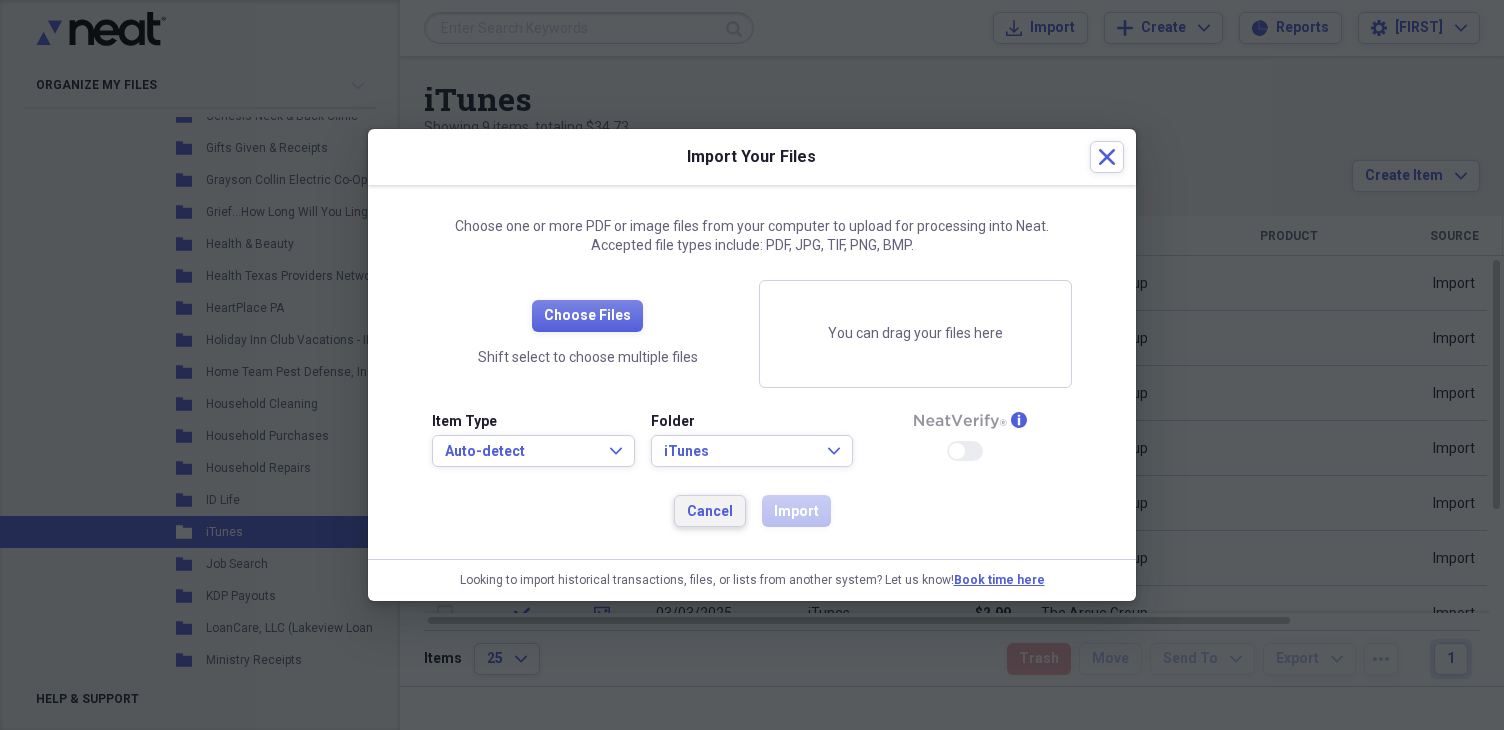 click on "Cancel" at bounding box center (710, 512) 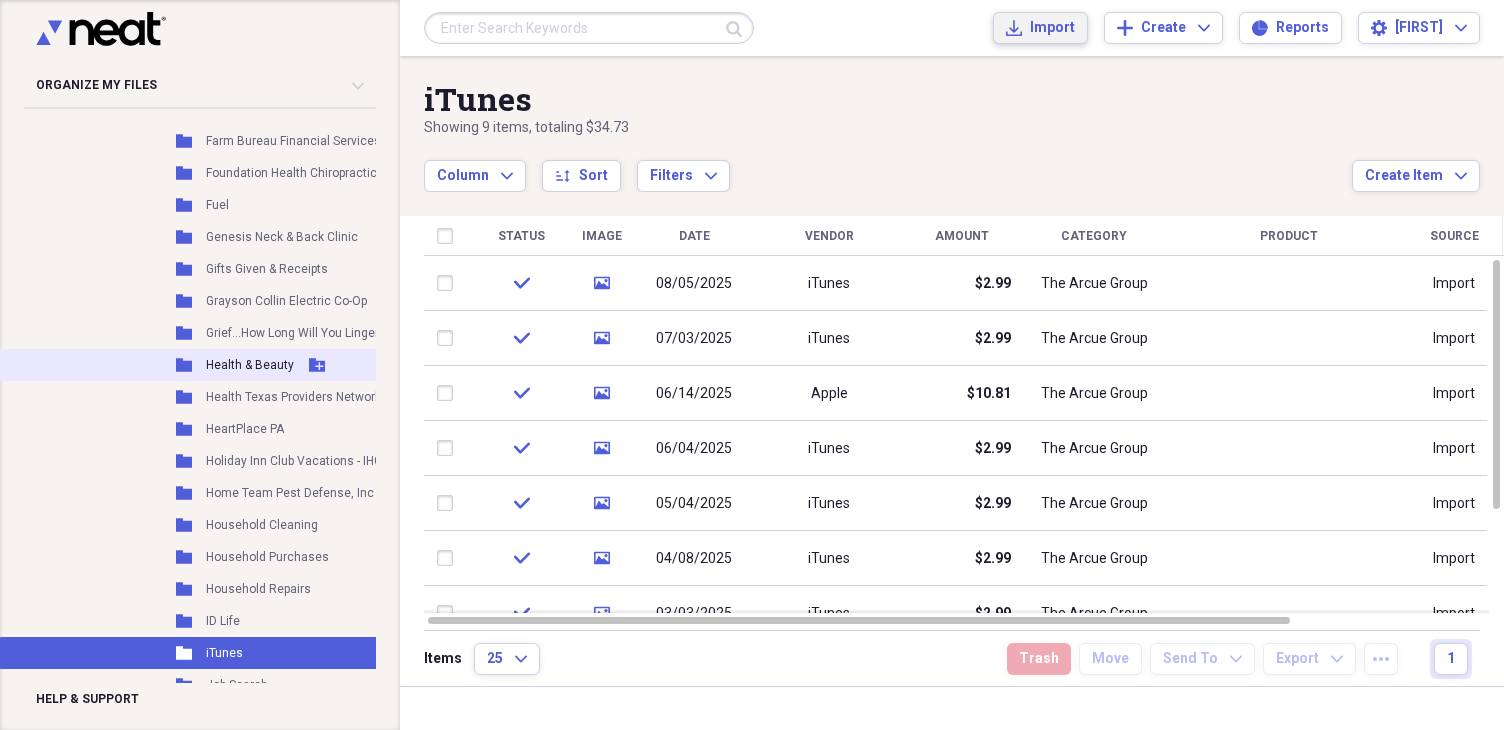 scroll, scrollTop: 1167, scrollLeft: 0, axis: vertical 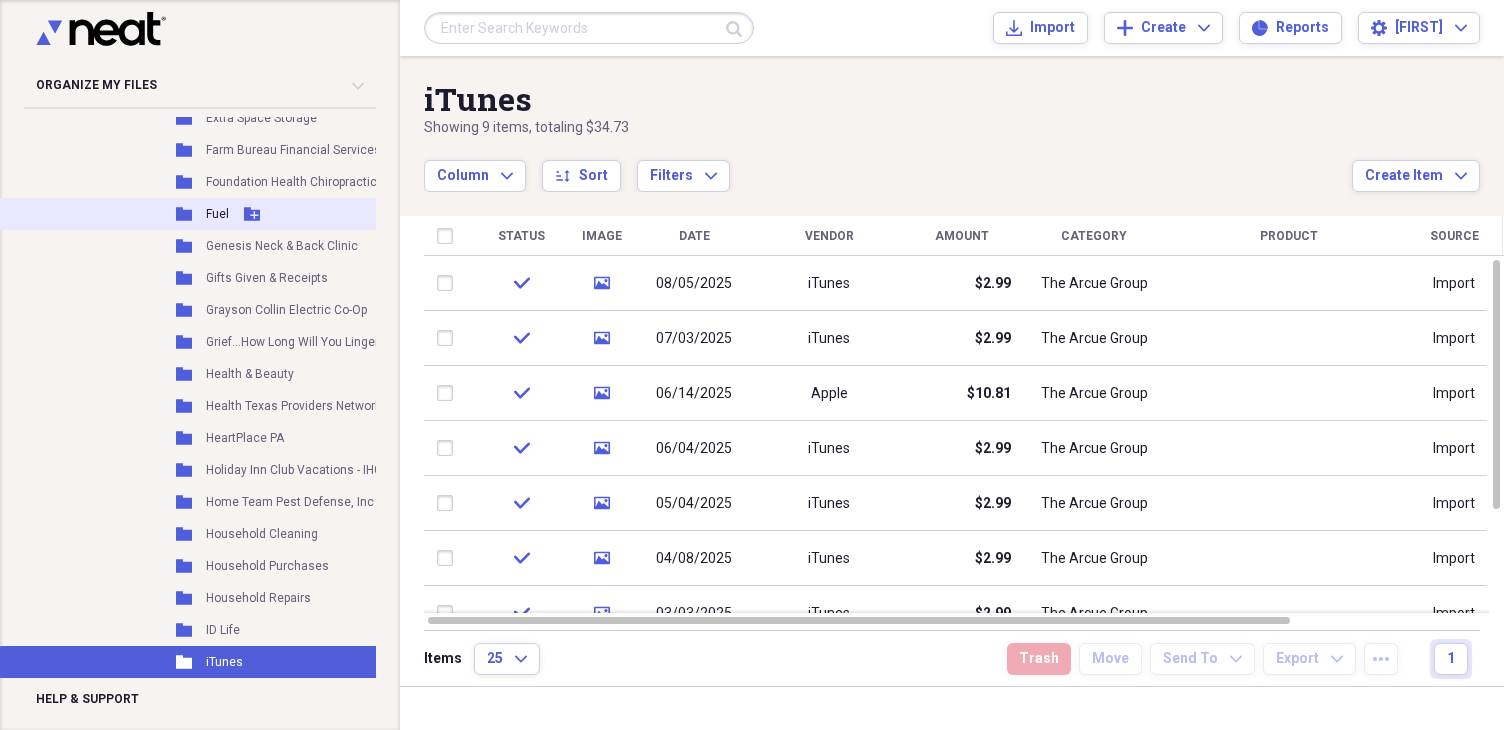click on "Fuel" at bounding box center (217, 214) 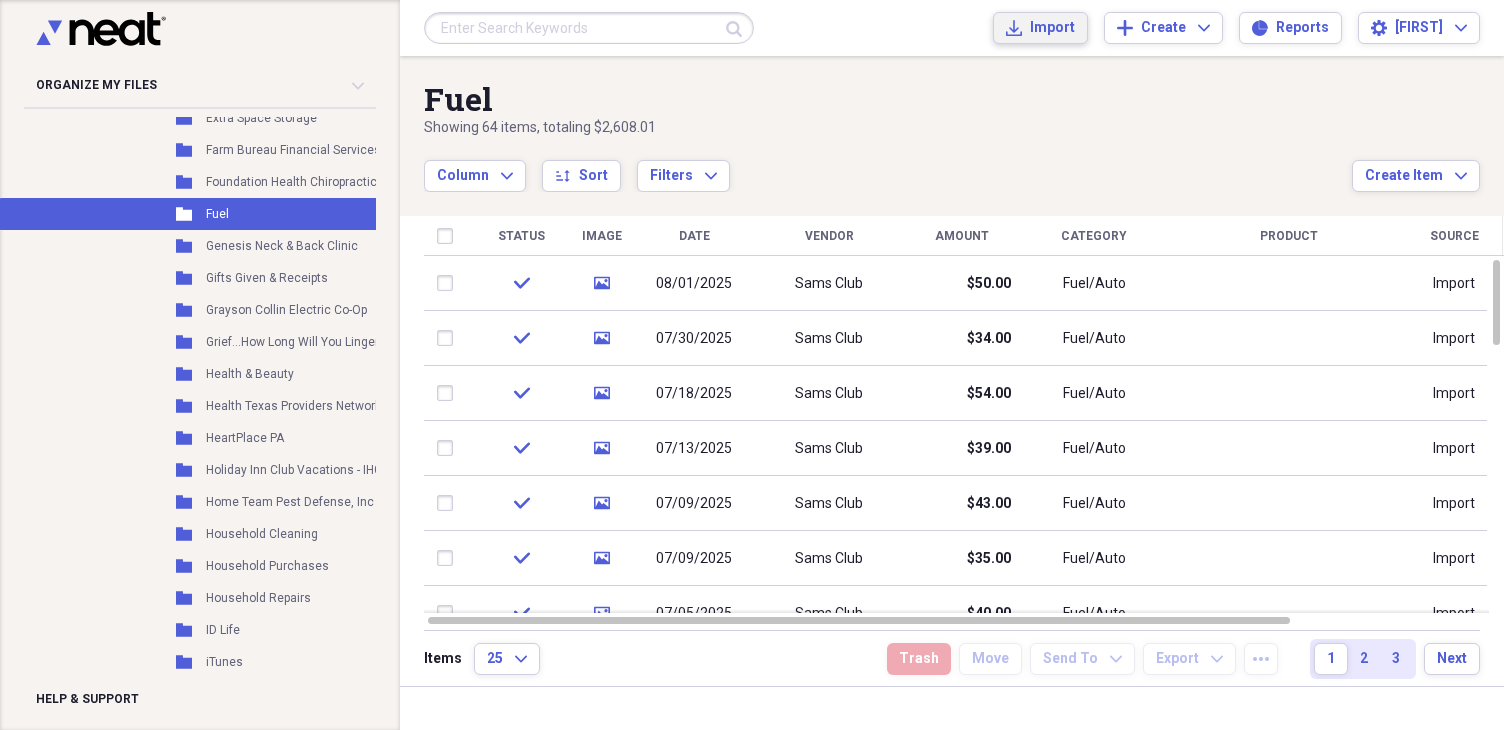 click on "Import" at bounding box center (1052, 28) 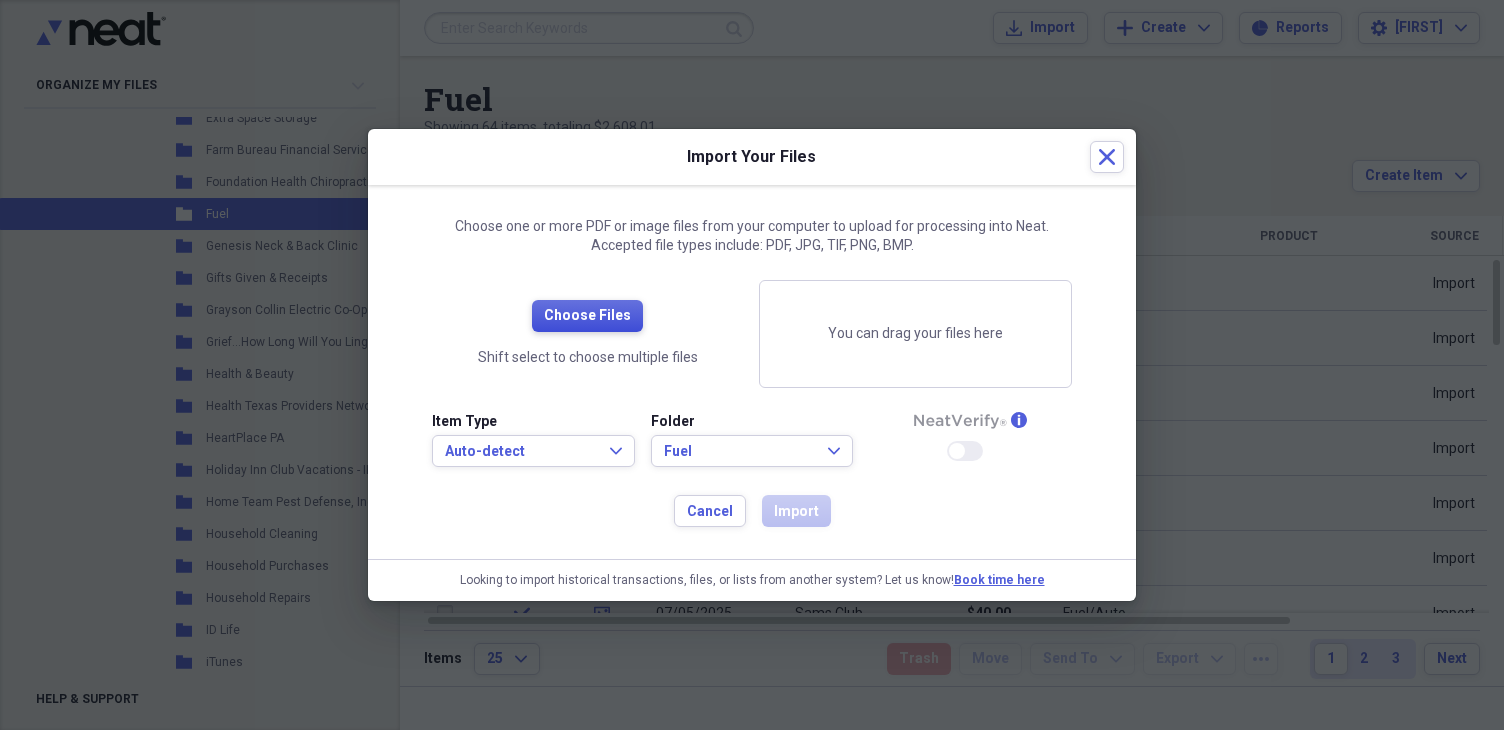 click on "Choose Files" at bounding box center [587, 316] 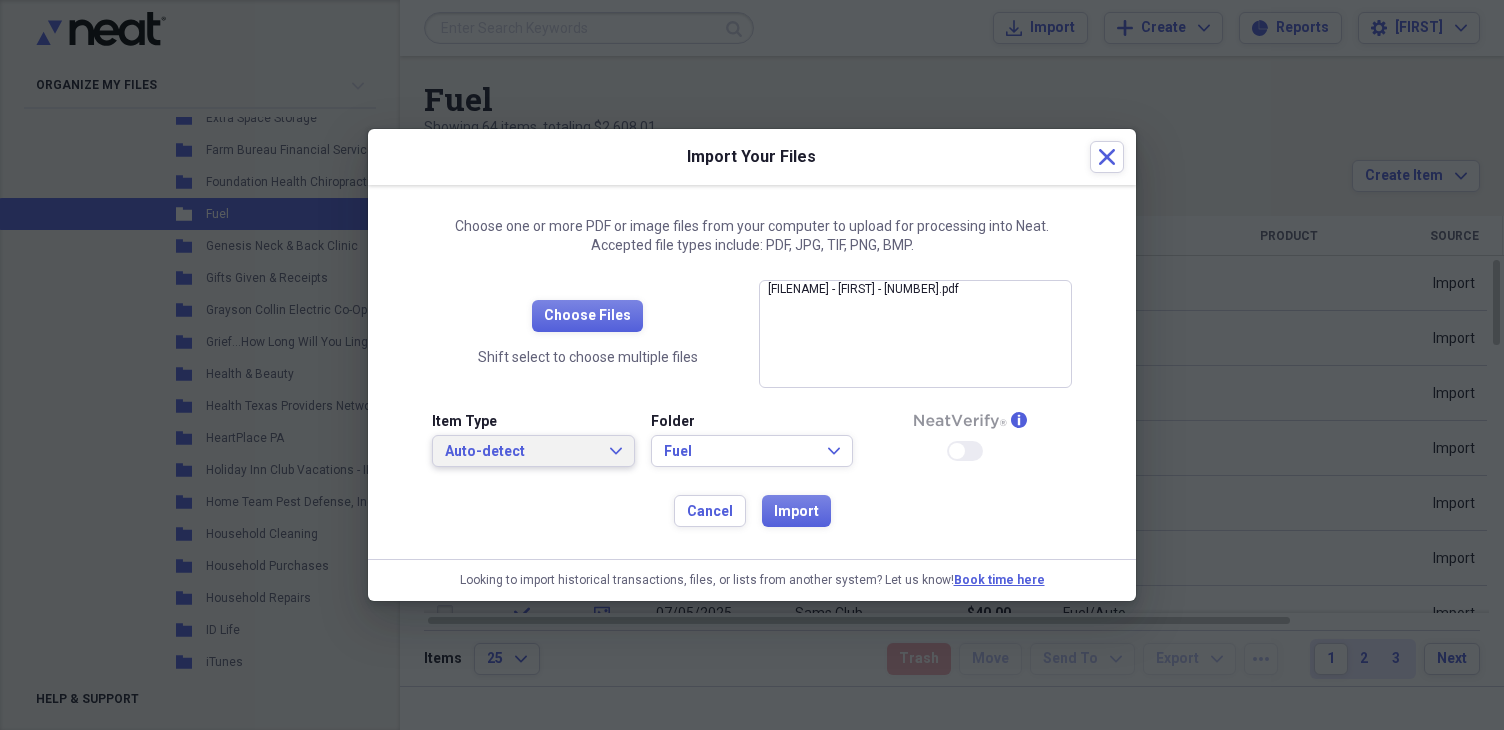 click on "Auto-detect" at bounding box center [521, 452] 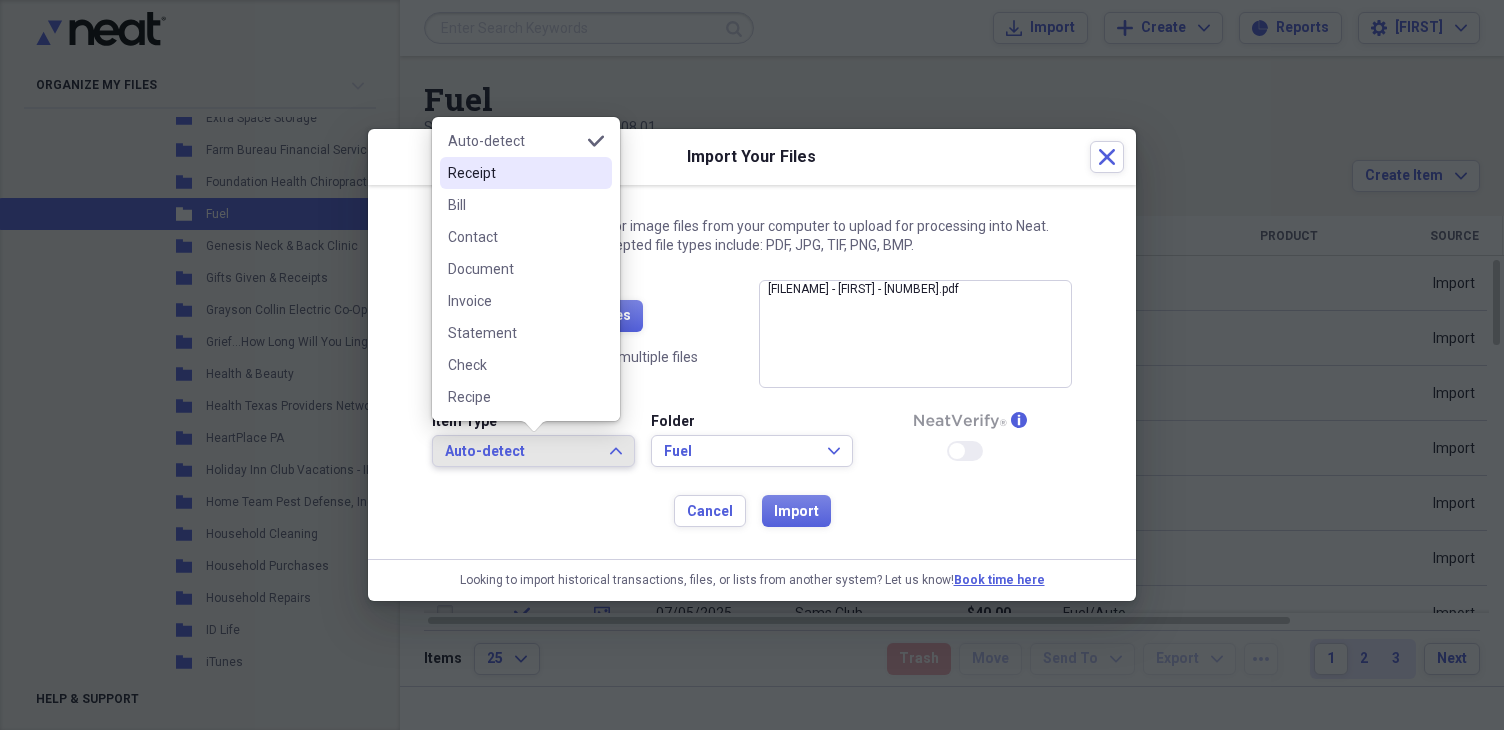 click on "Receipt" at bounding box center [526, 173] 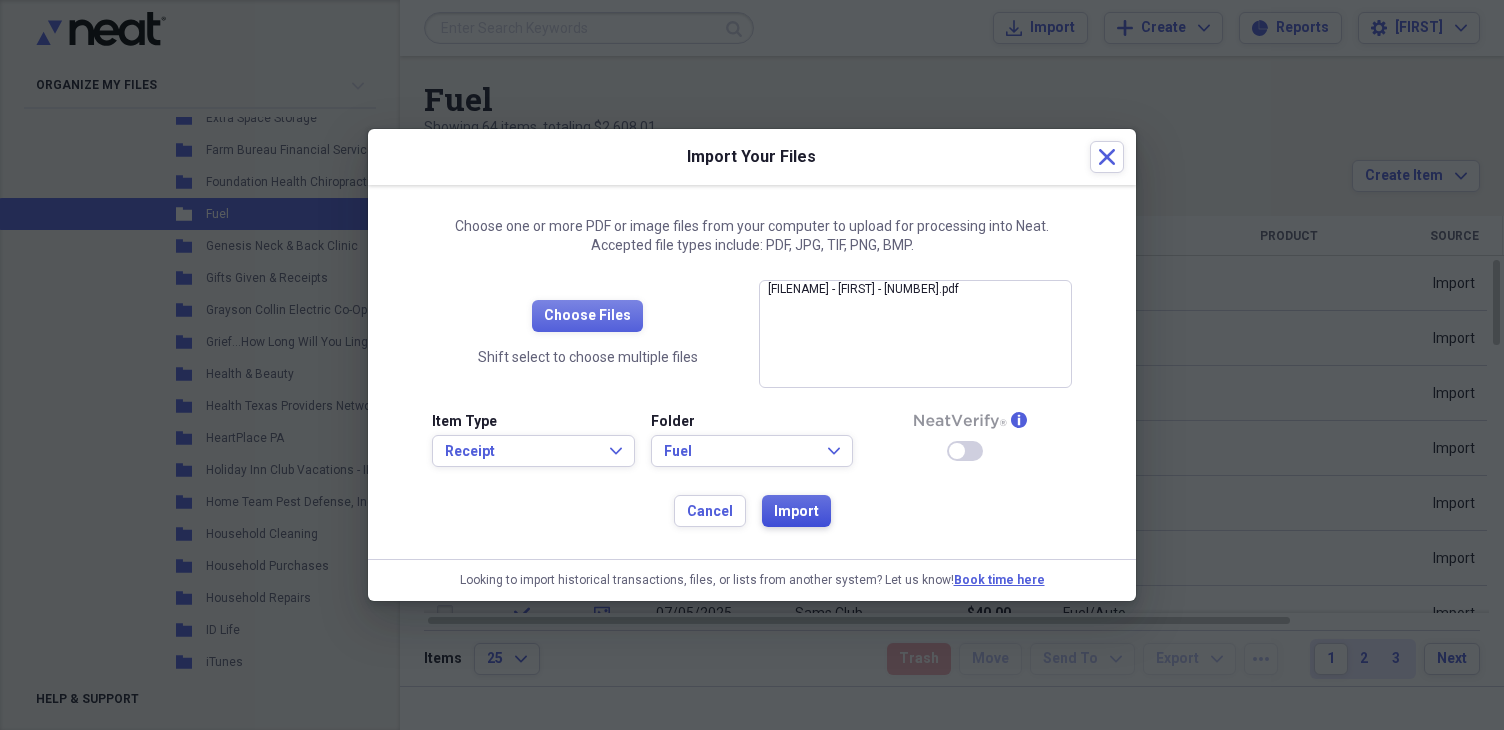 click on "Import" at bounding box center (796, 512) 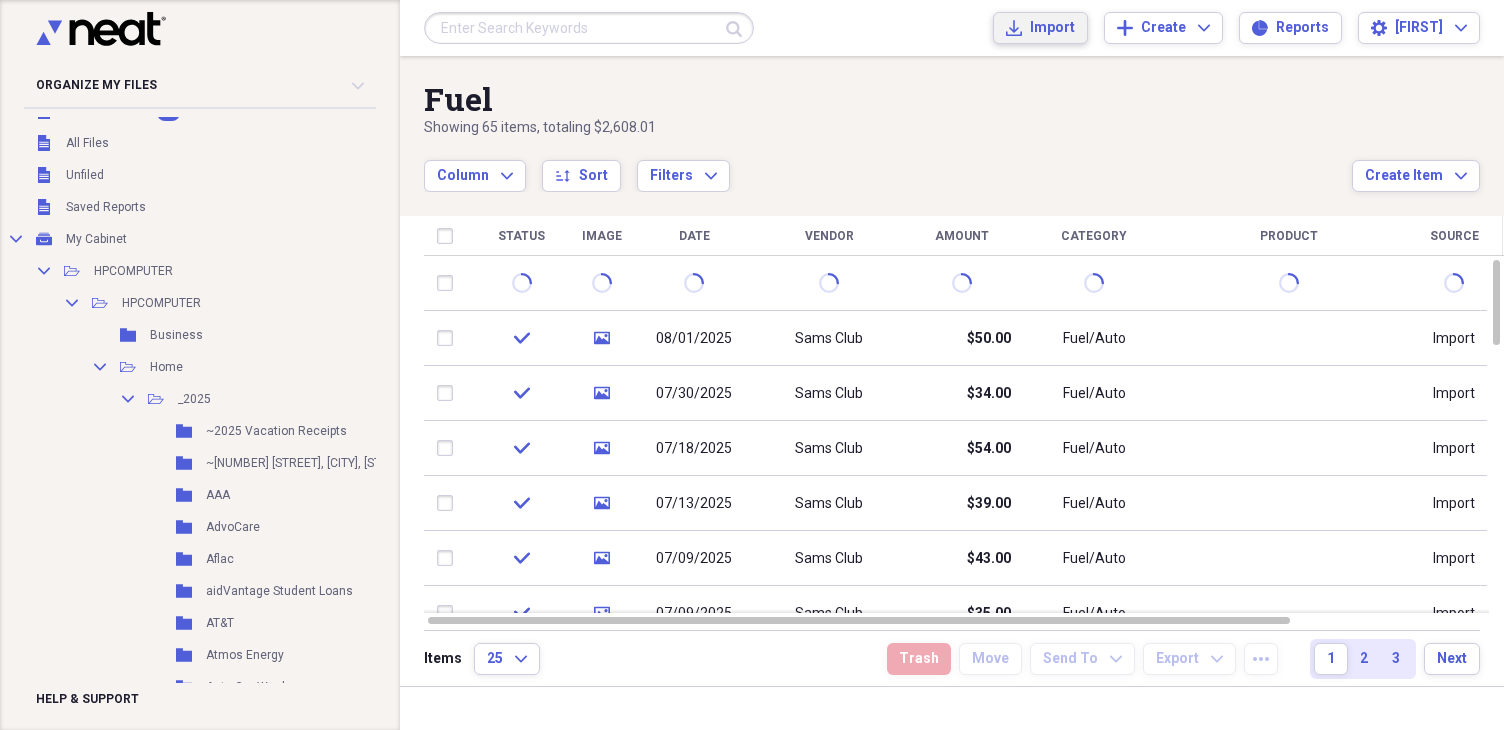 scroll, scrollTop: 0, scrollLeft: 0, axis: both 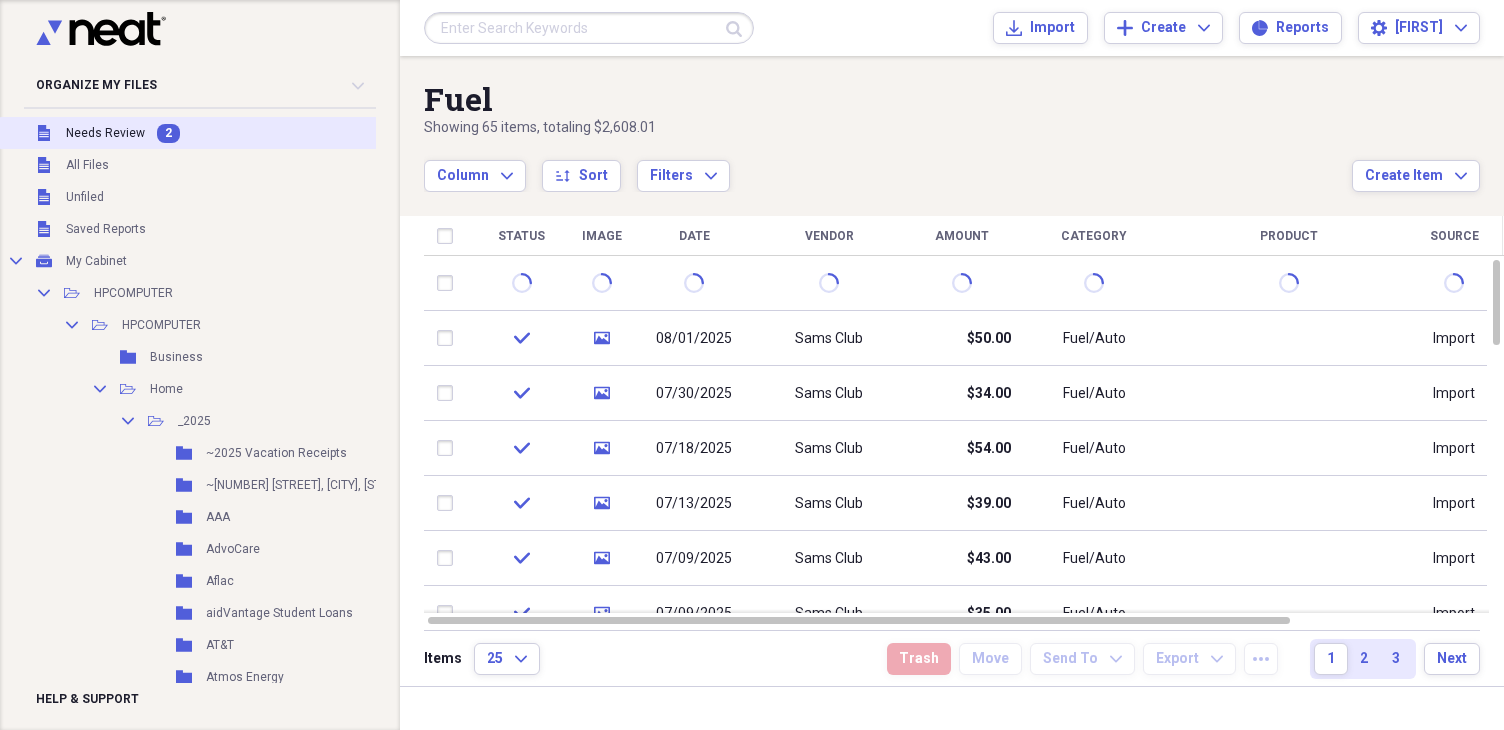 click on "Unfiled Needs Review 2" at bounding box center [277, 133] 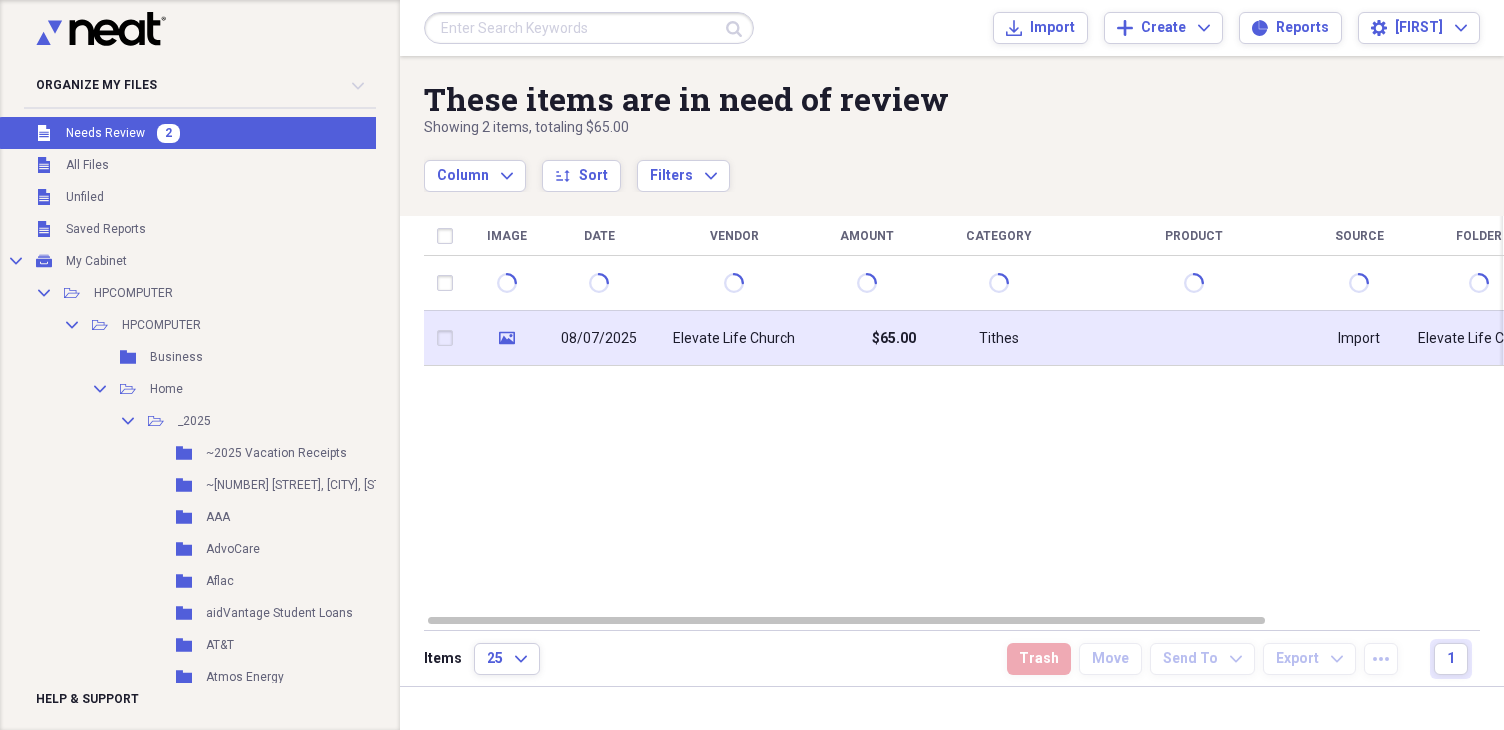 click on "08/07/2025" at bounding box center (599, 339) 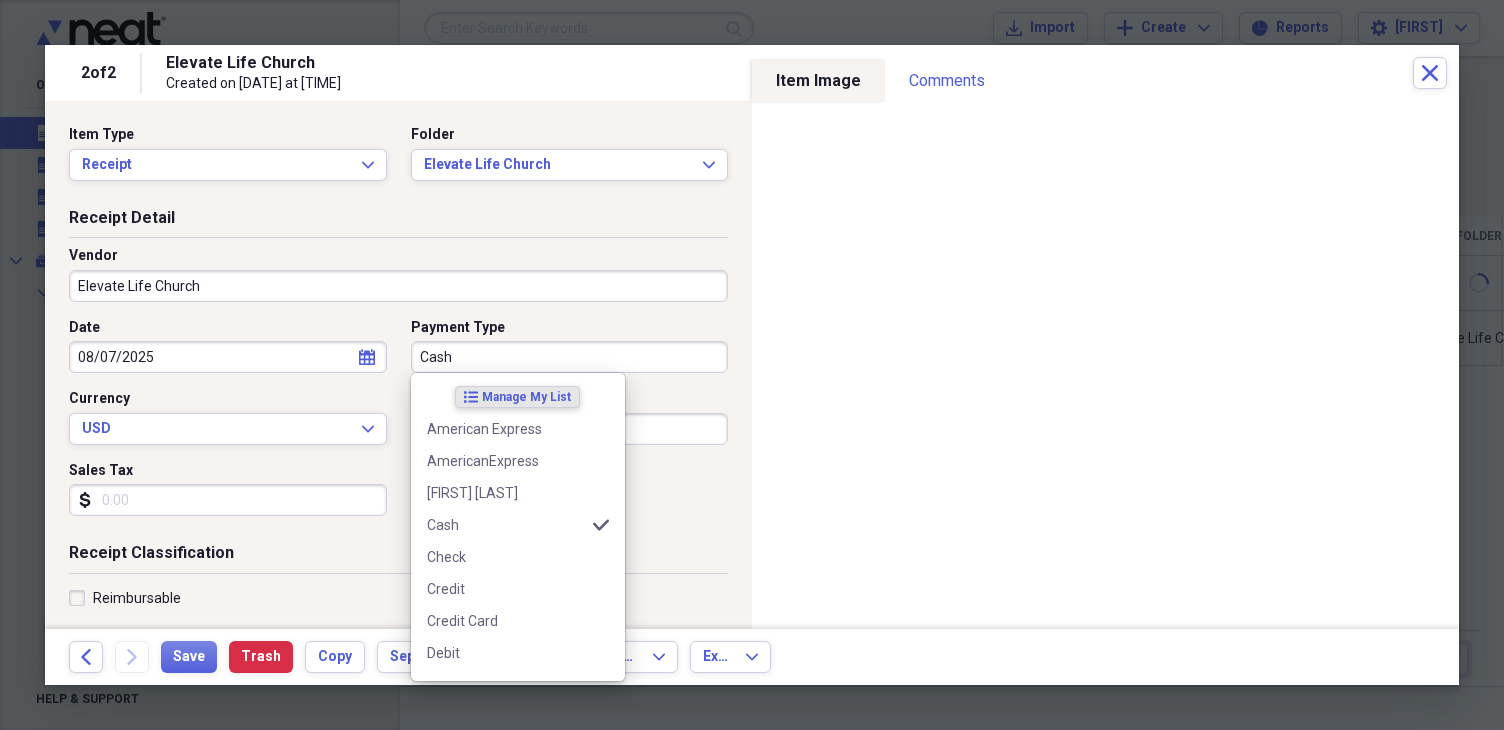 click on "Cash" at bounding box center [570, 357] 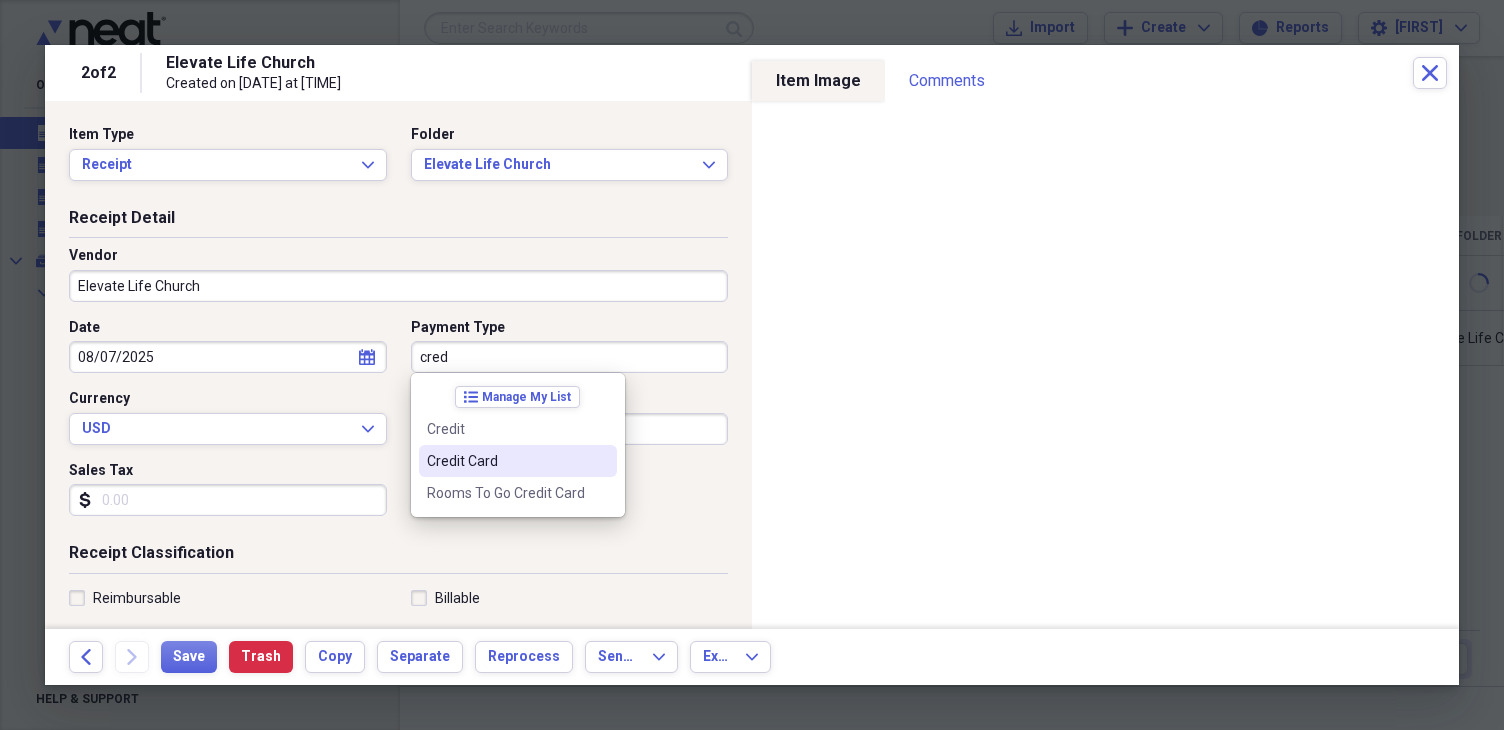 click on "Credit Card" at bounding box center (518, 461) 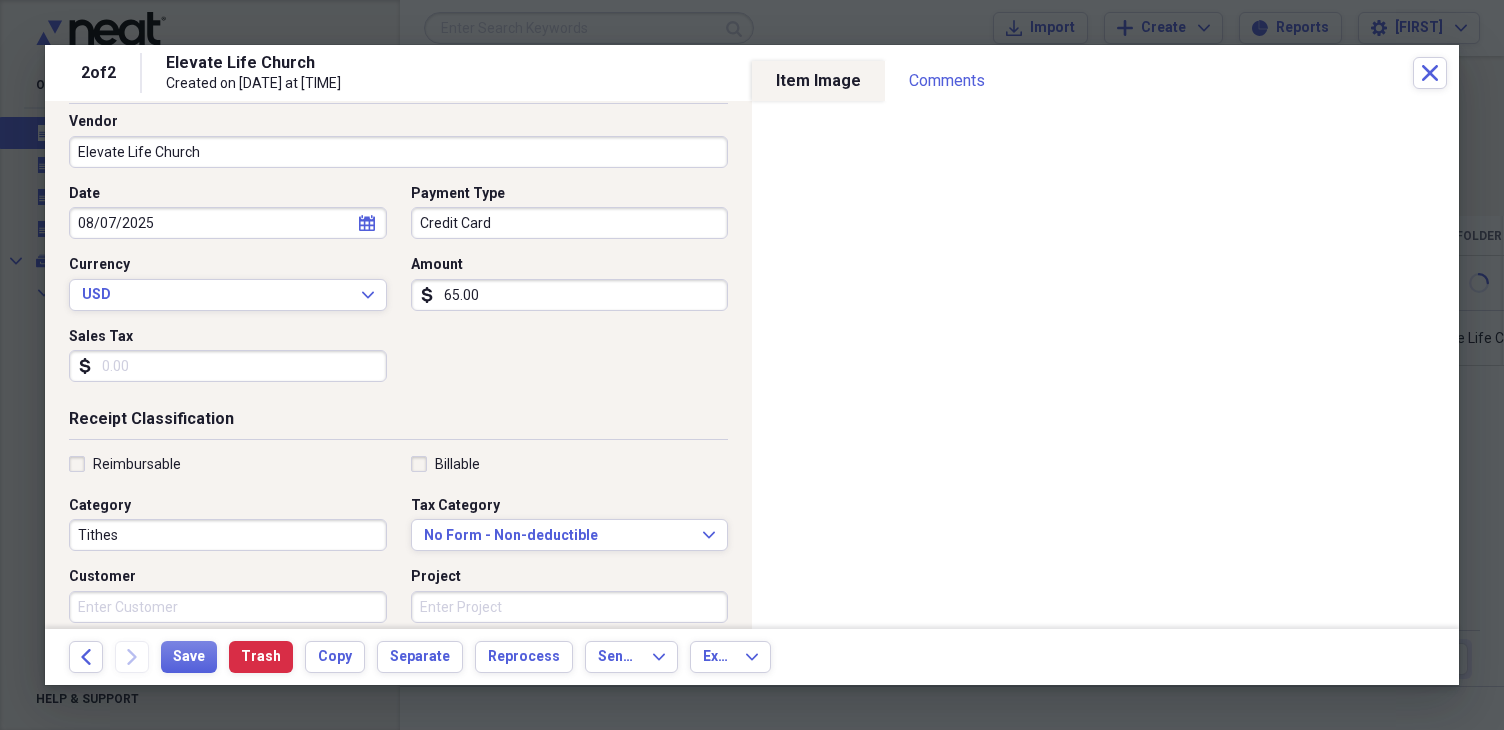 scroll, scrollTop: 164, scrollLeft: 0, axis: vertical 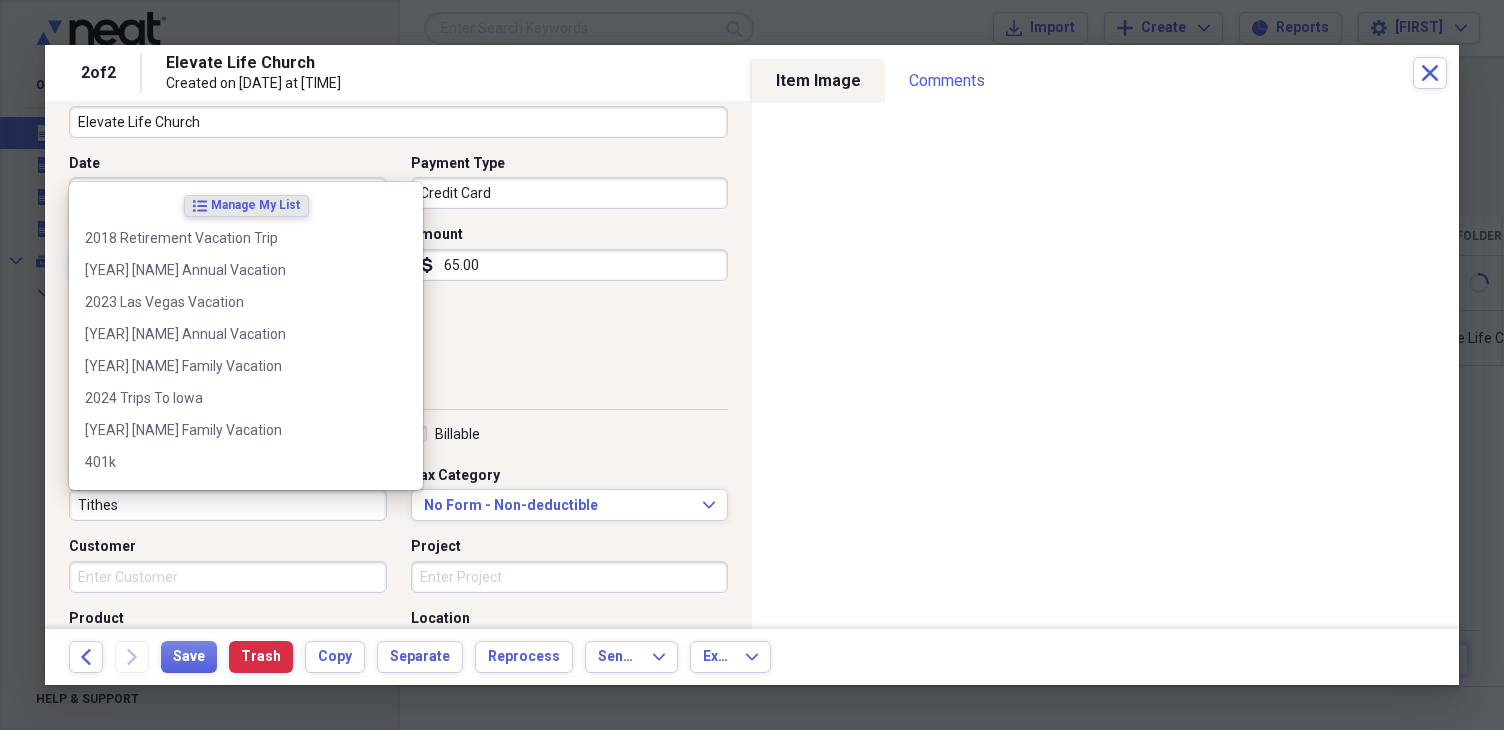 click on "Tithes" at bounding box center [228, 505] 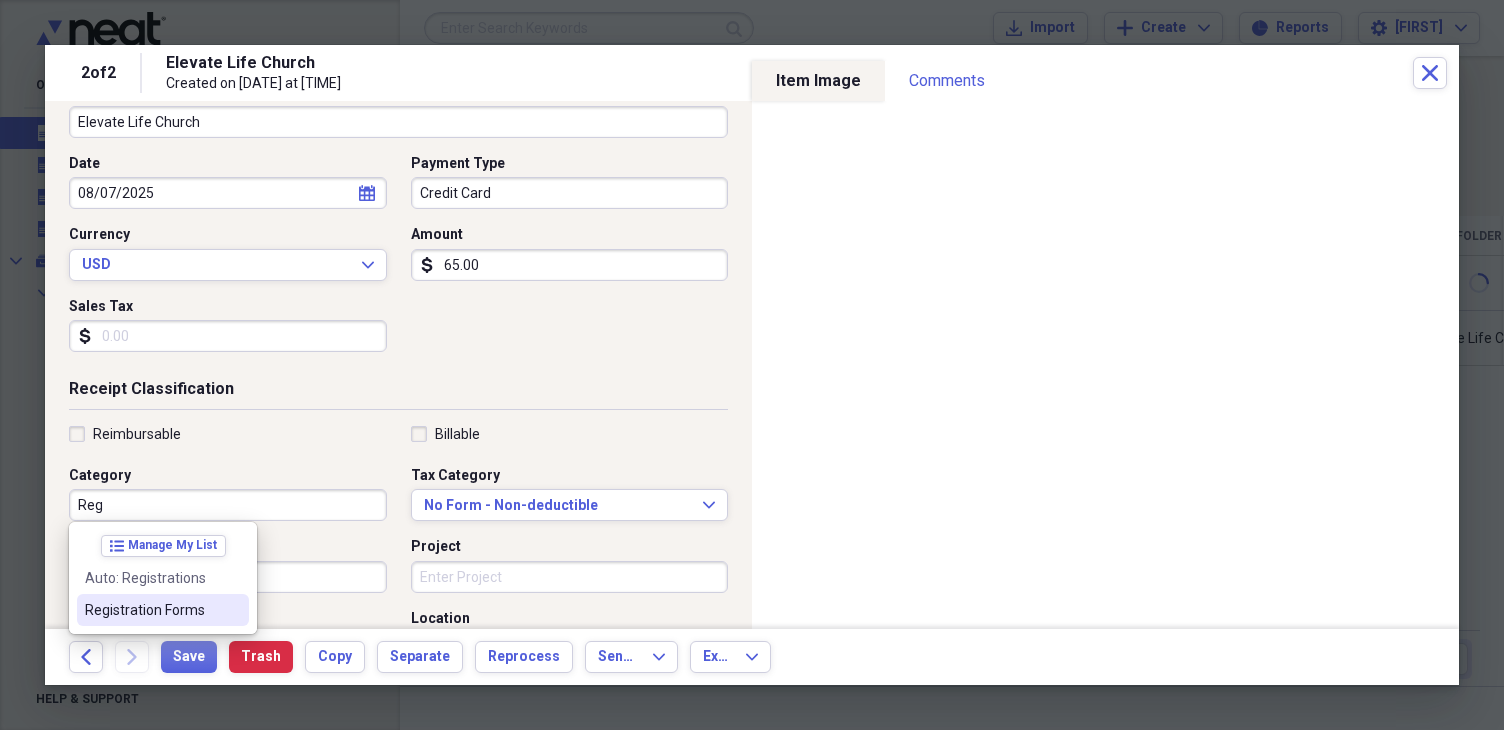 click on "Registration Forms" at bounding box center (151, 610) 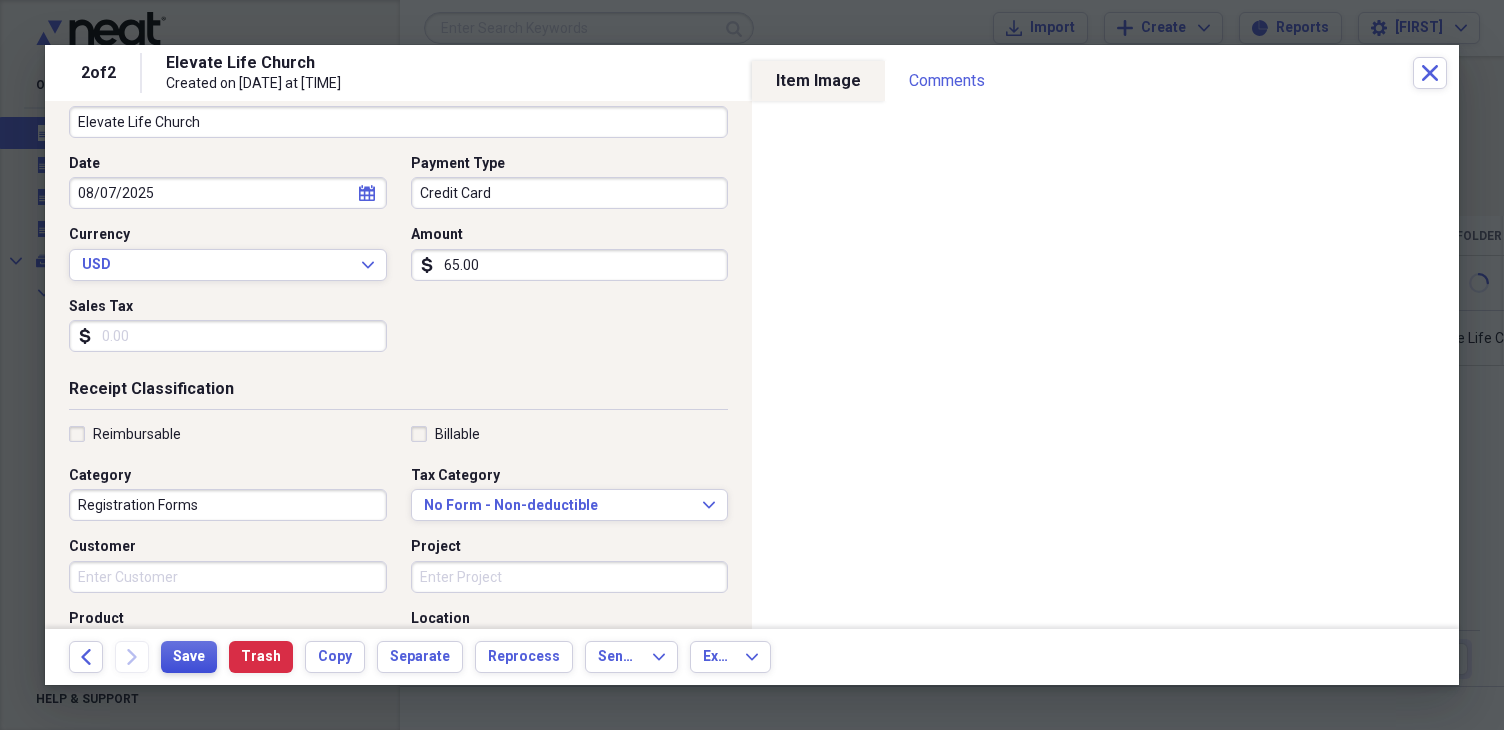 click on "Save" at bounding box center [189, 657] 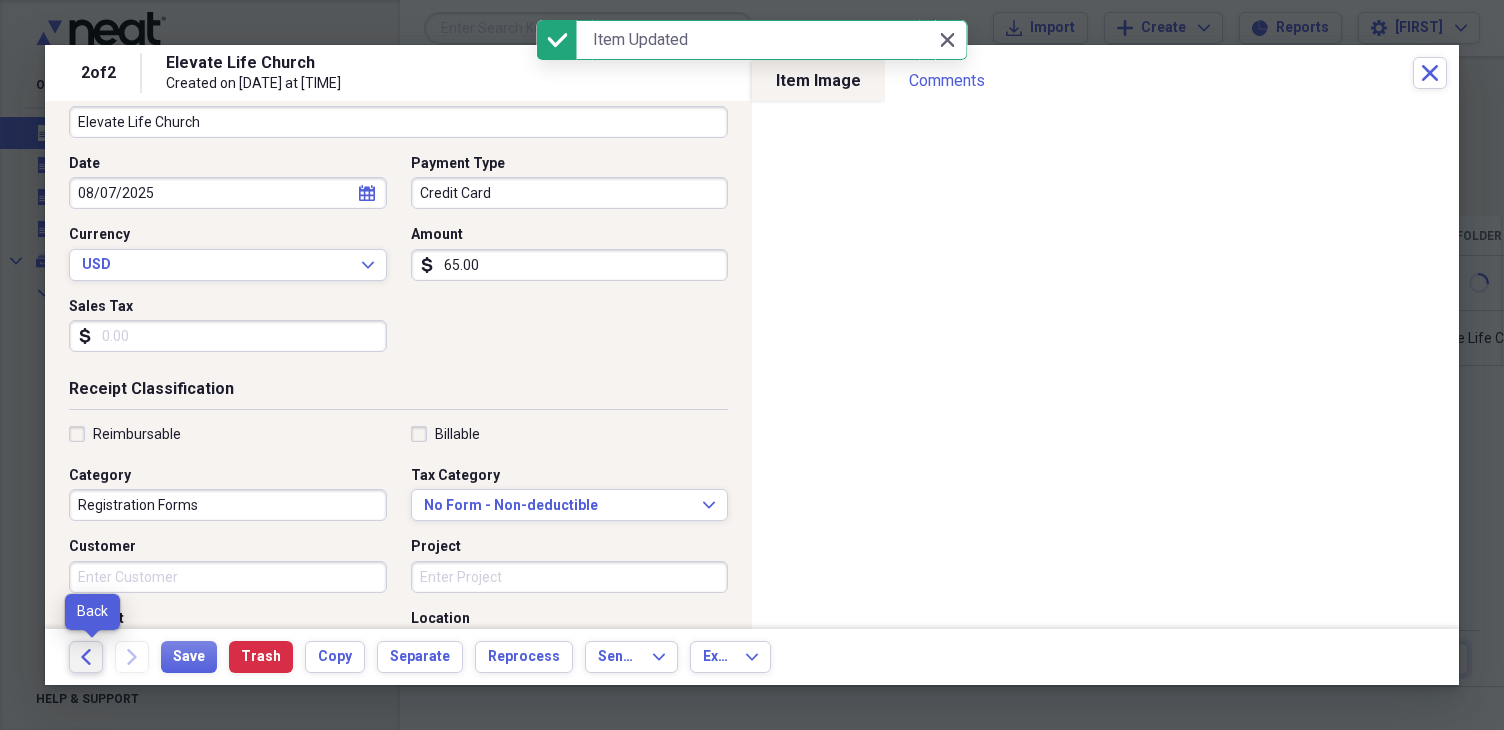 click on "Back" 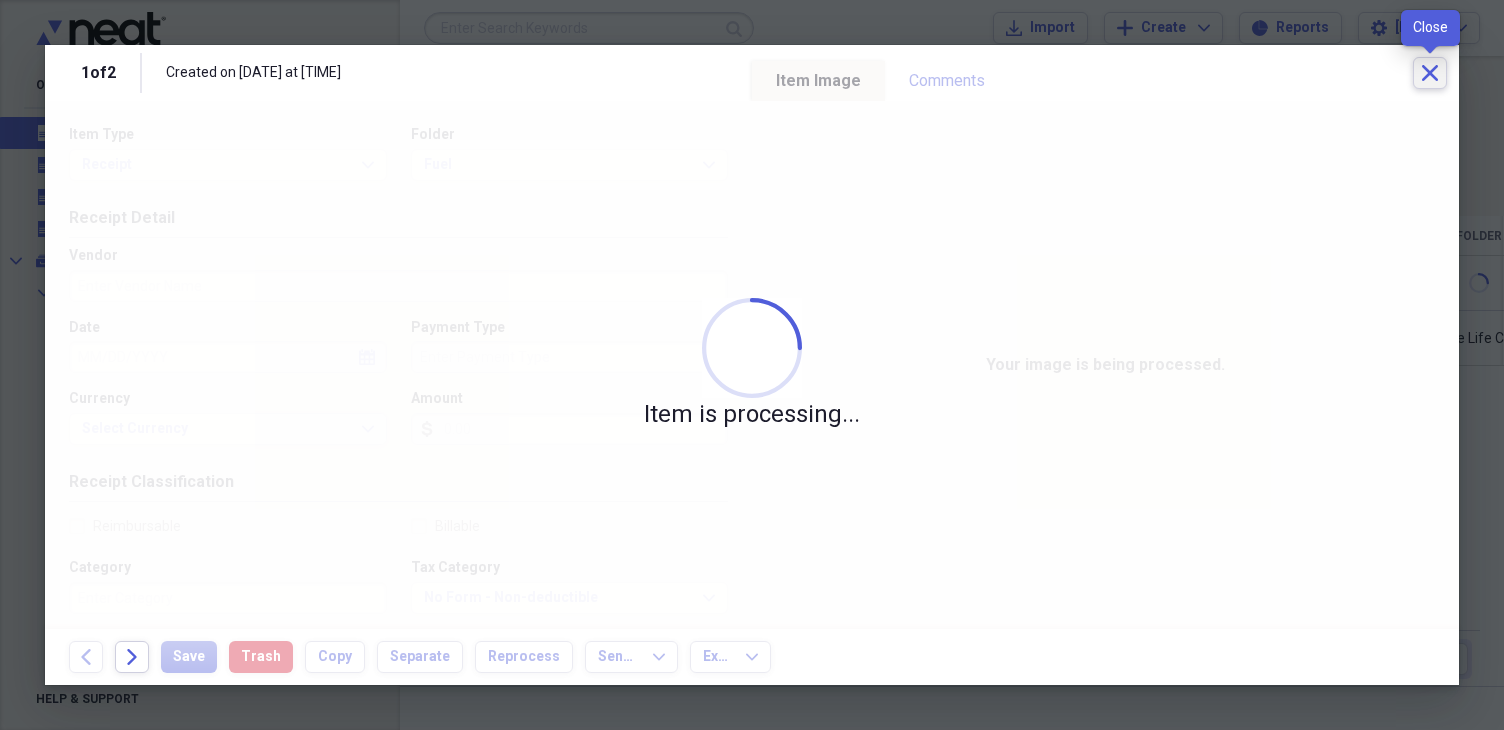 click on "Close" 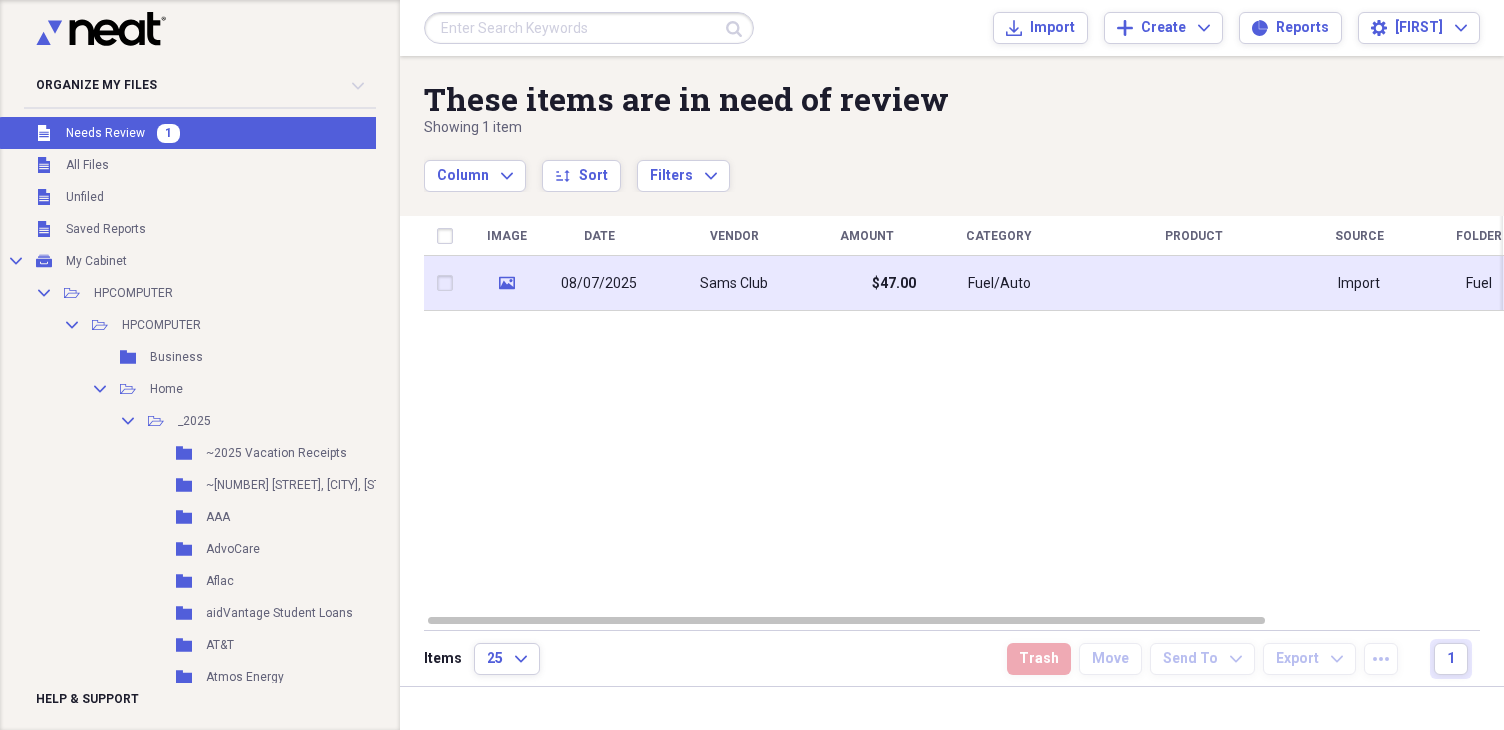 click on "08/07/2025" at bounding box center [599, 283] 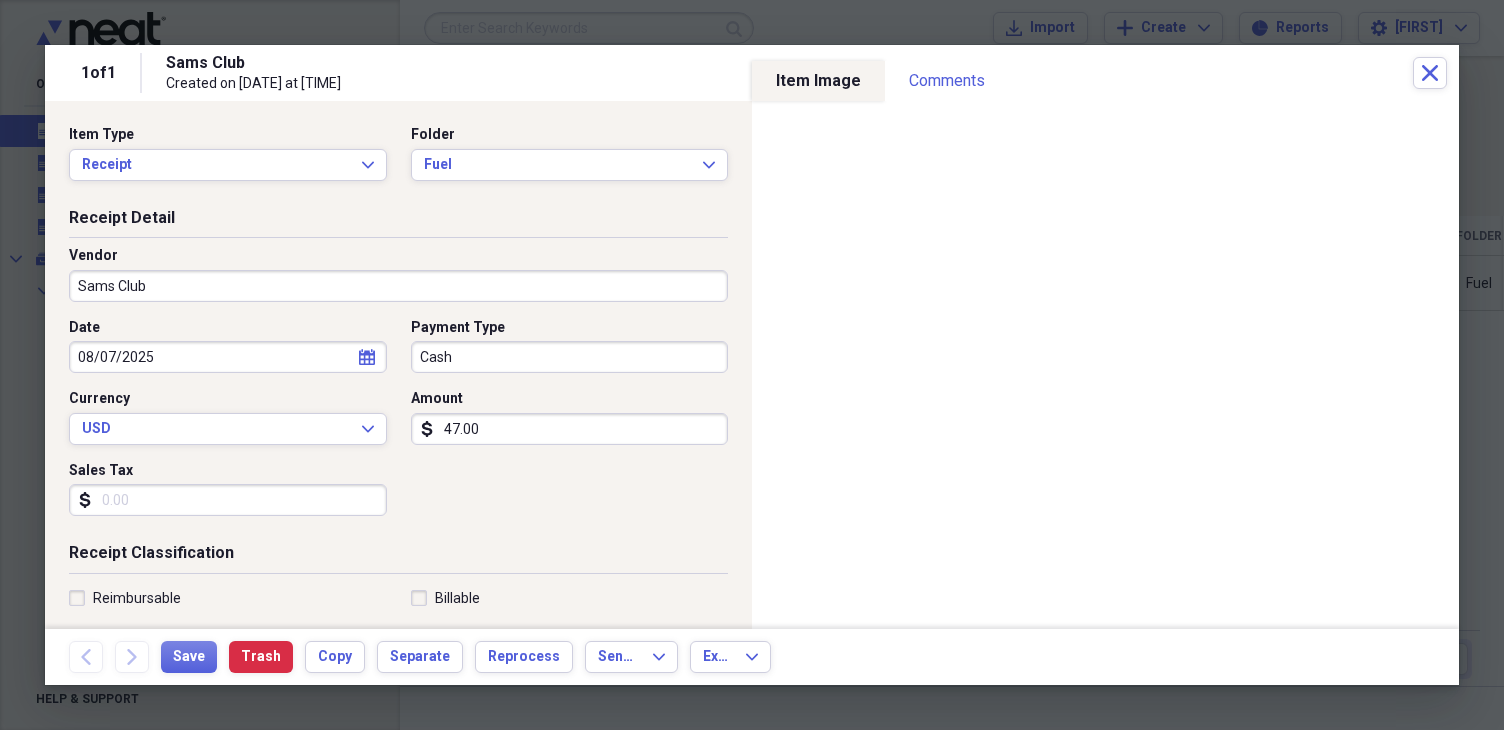 click on "Cash" at bounding box center (570, 357) 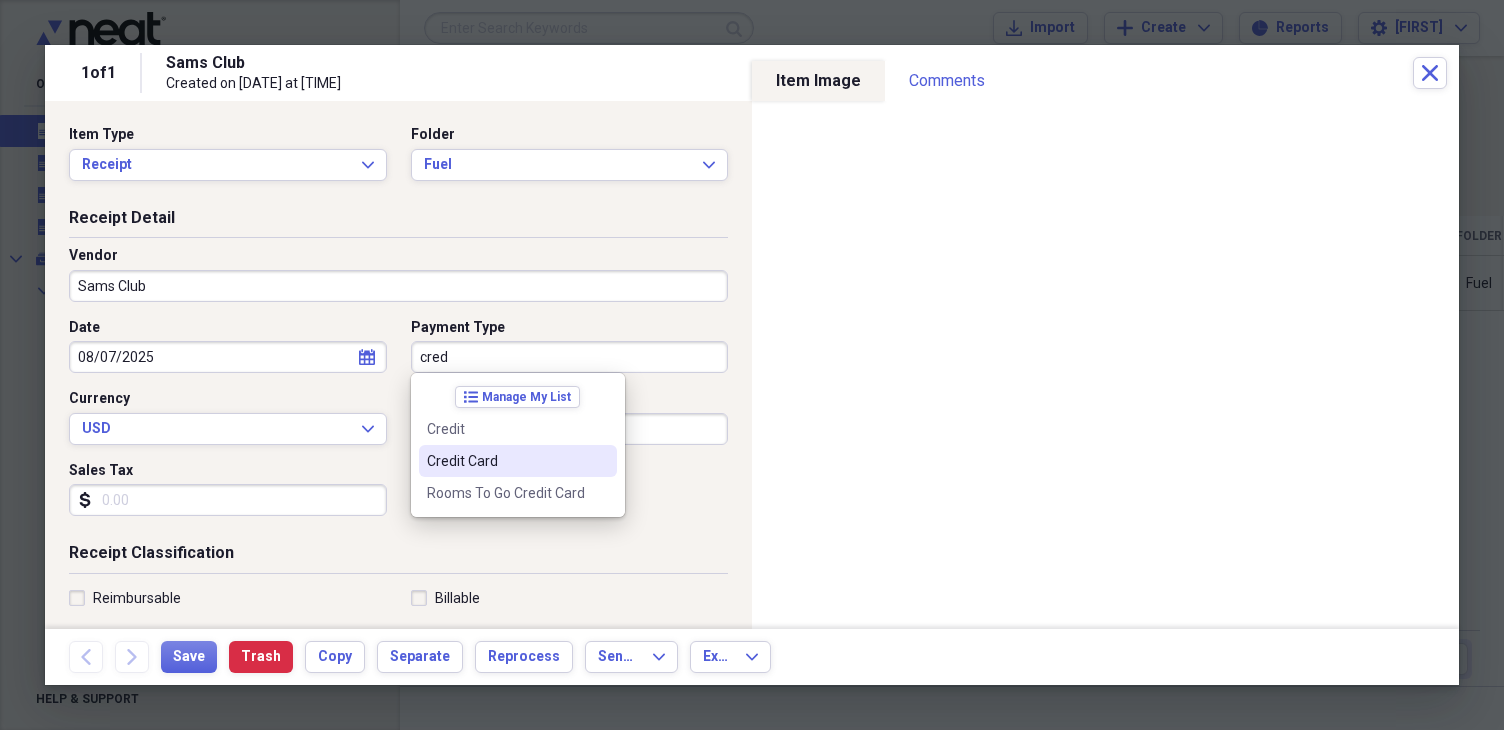 click on "Credit Card" at bounding box center [506, 461] 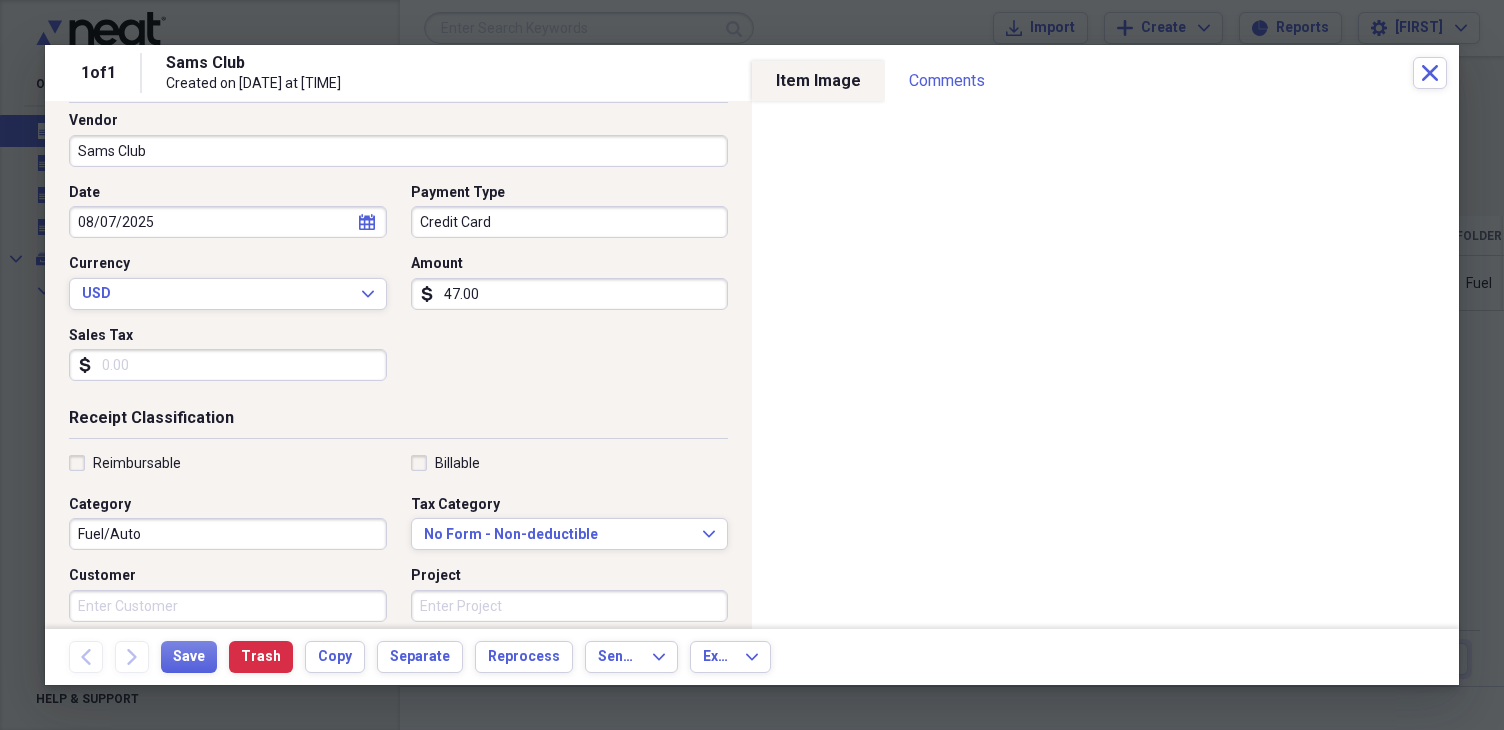 scroll, scrollTop: 139, scrollLeft: 0, axis: vertical 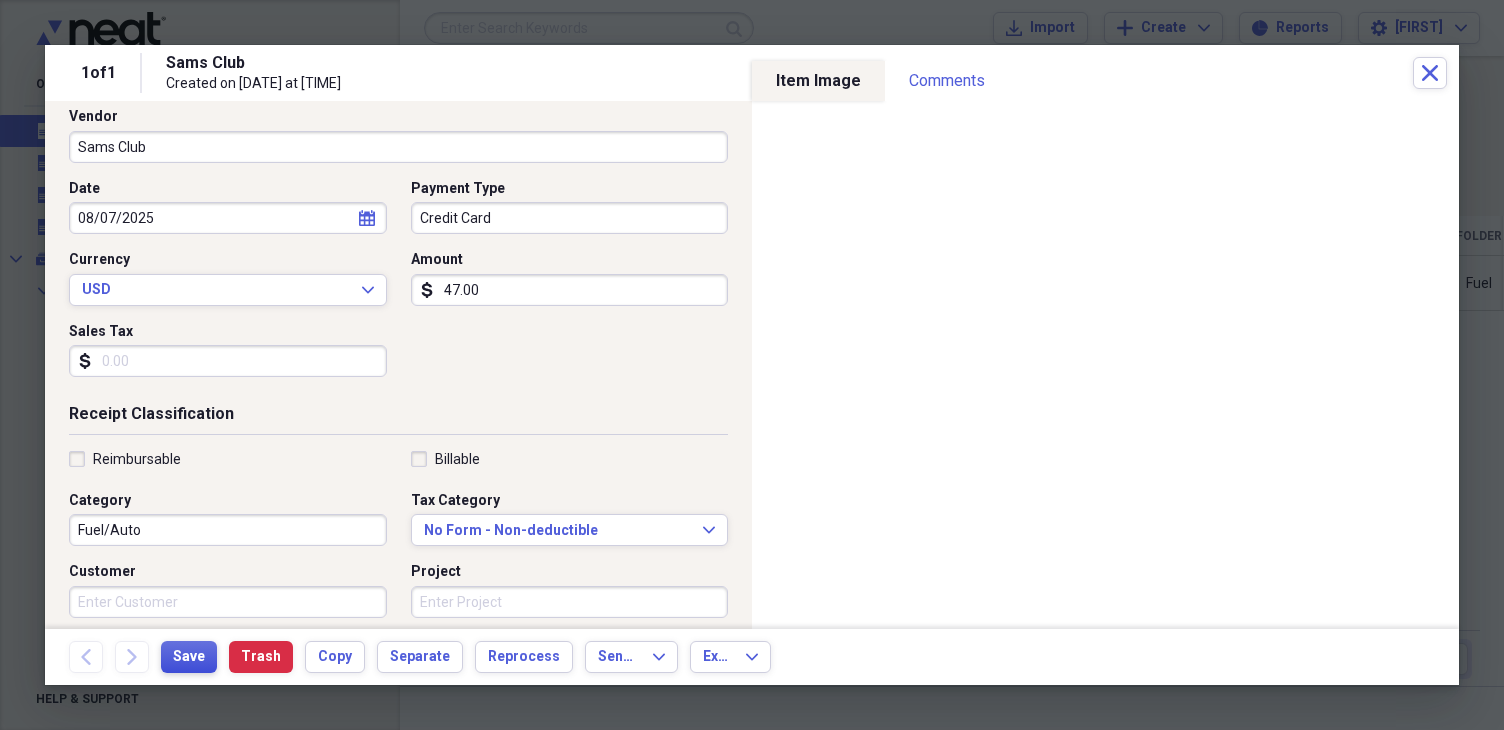 click on "Save" at bounding box center (189, 657) 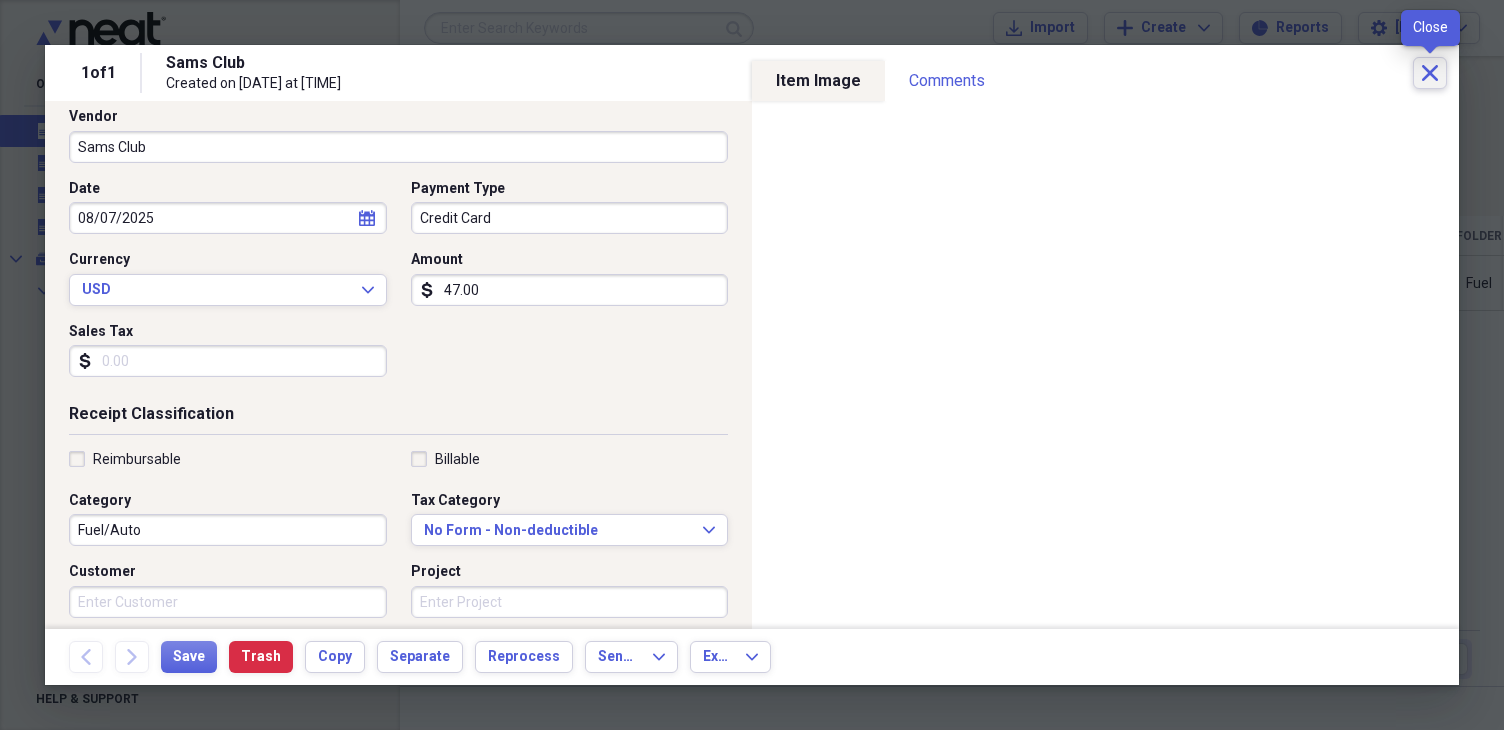 click on "Close" at bounding box center [1430, 73] 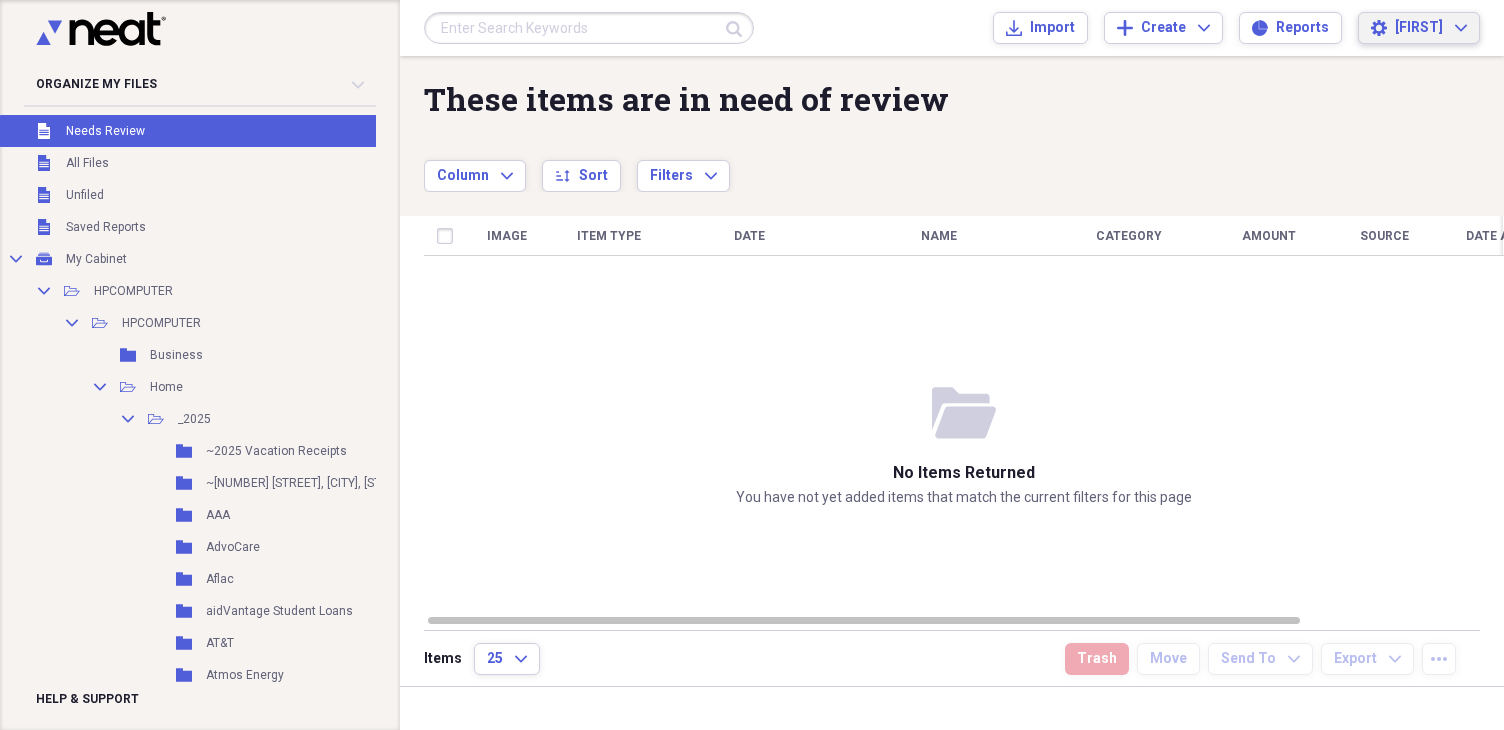 click on "Settings [FIRST] Expand" at bounding box center [1419, 28] 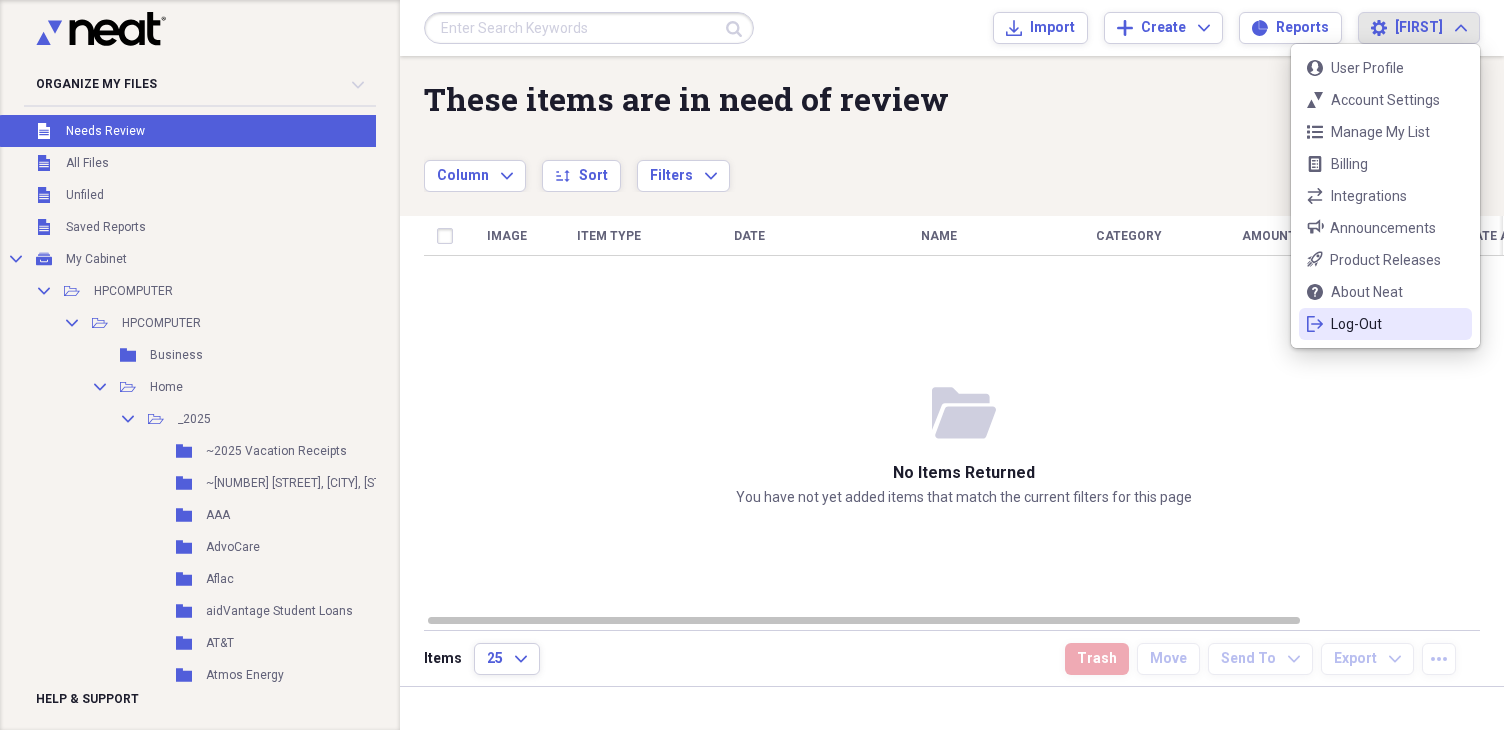 click on "Log-Out" at bounding box center (1385, 324) 